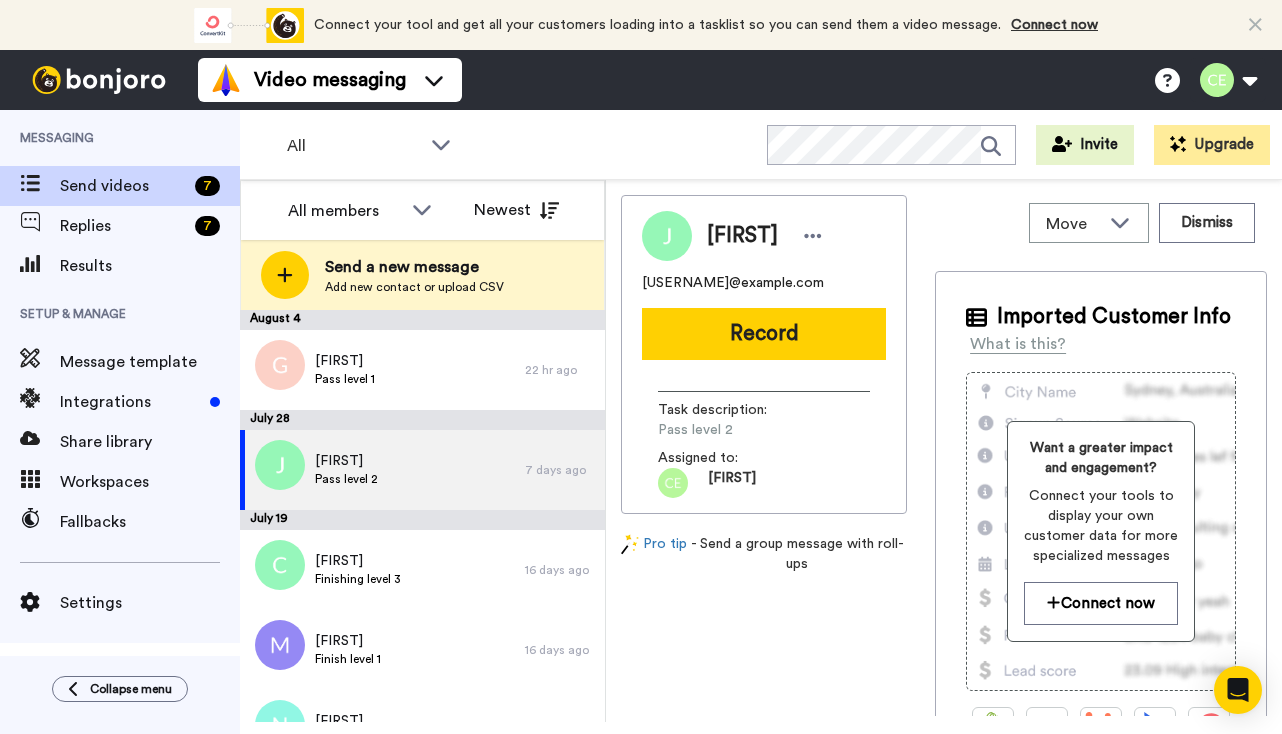 scroll, scrollTop: 0, scrollLeft: 0, axis: both 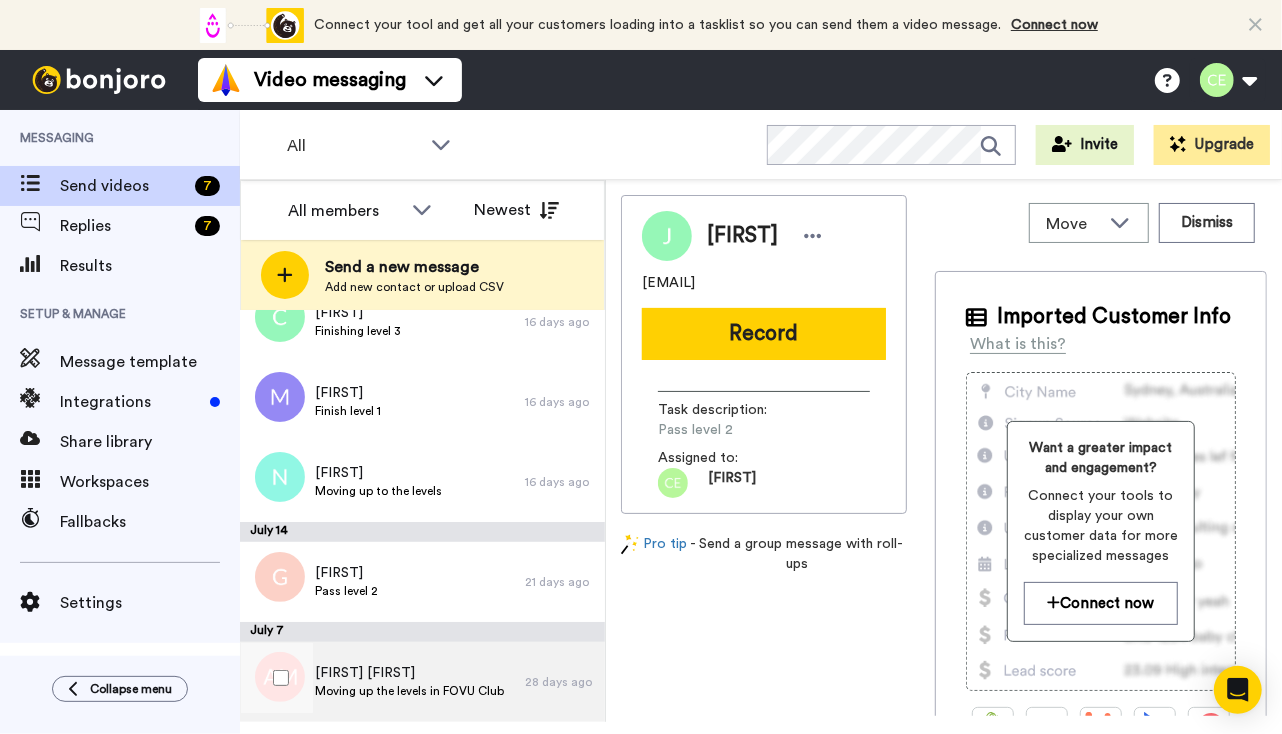 click on "Anna Marie Moving up the levels in FOVU Club" at bounding box center (382, 682) 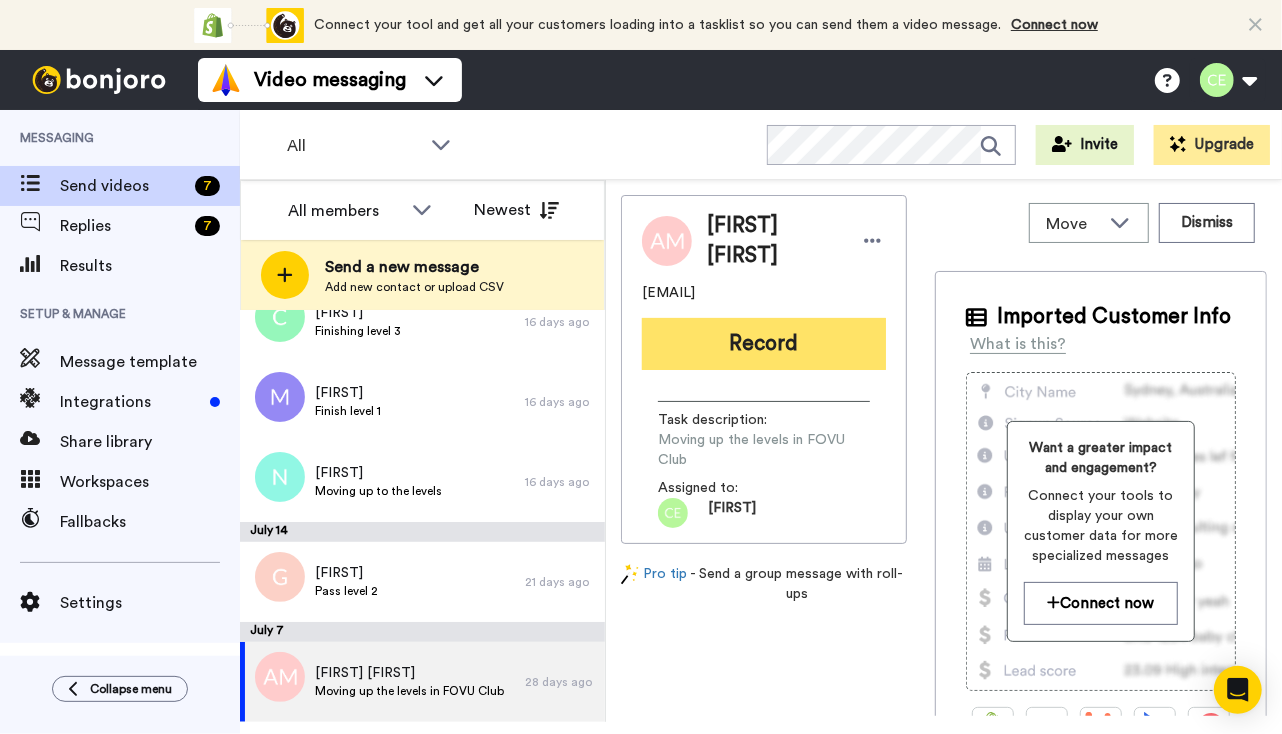 click on "Record" at bounding box center [764, 344] 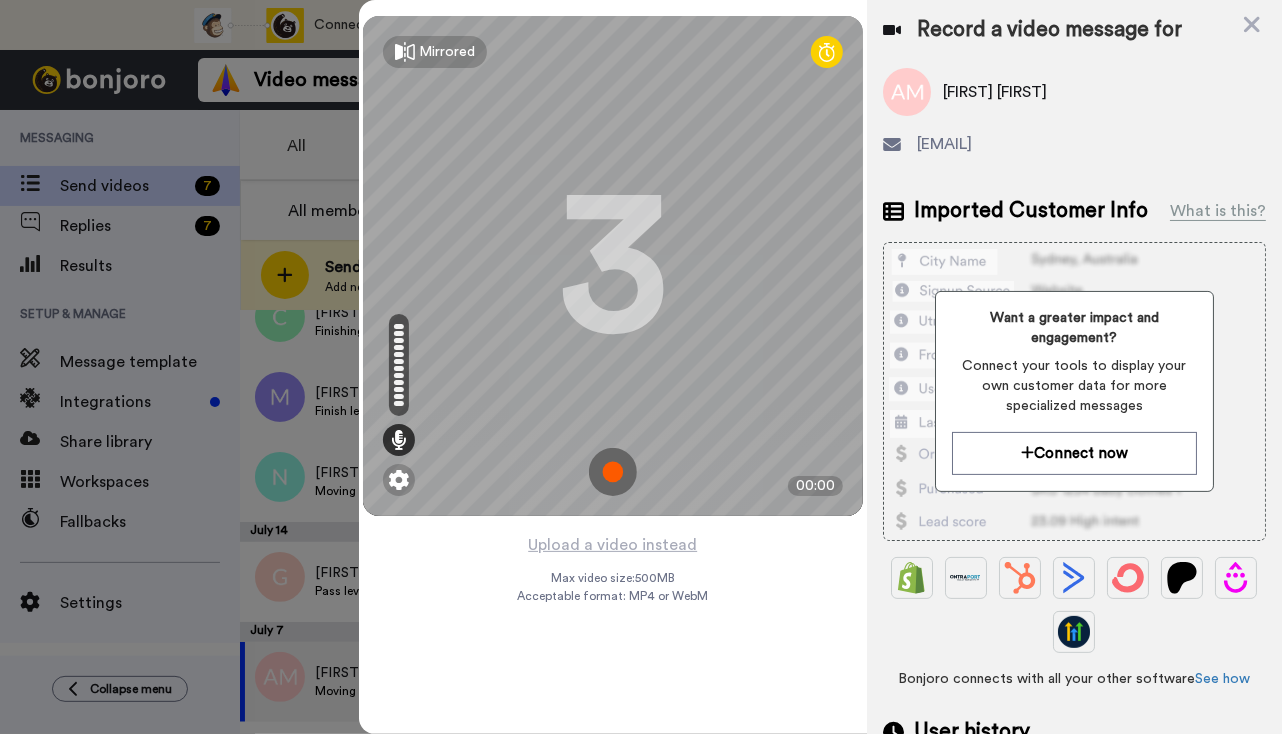 click at bounding box center (613, 472) 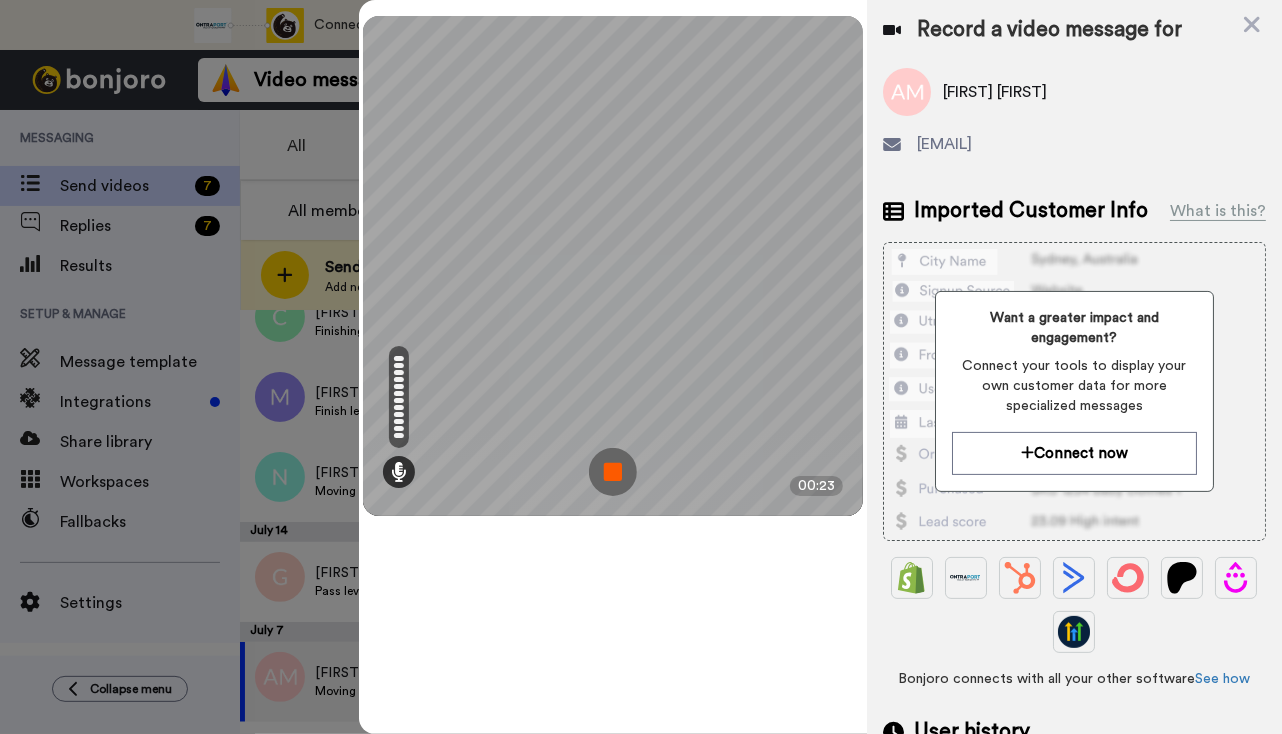 click at bounding box center (613, 472) 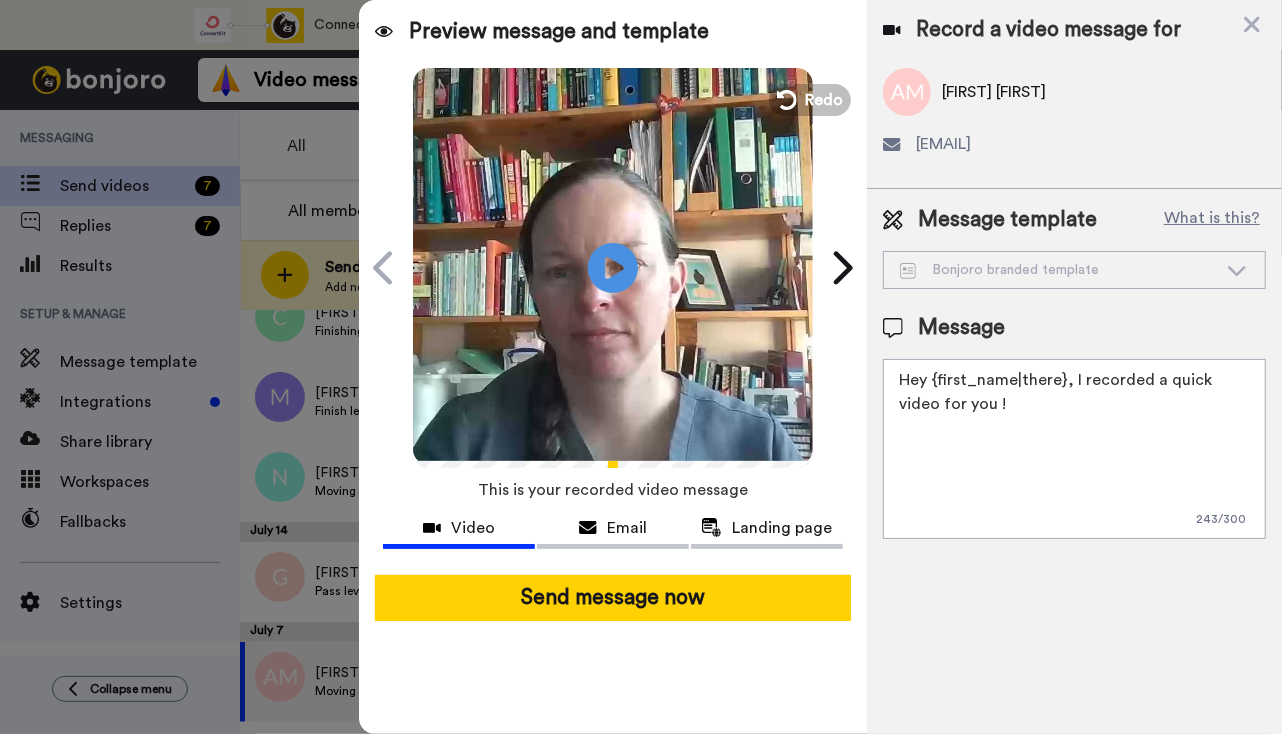 click on "Hey [FIRST] [LAST], I recorded a quick video for you!" at bounding box center [1074, 449] 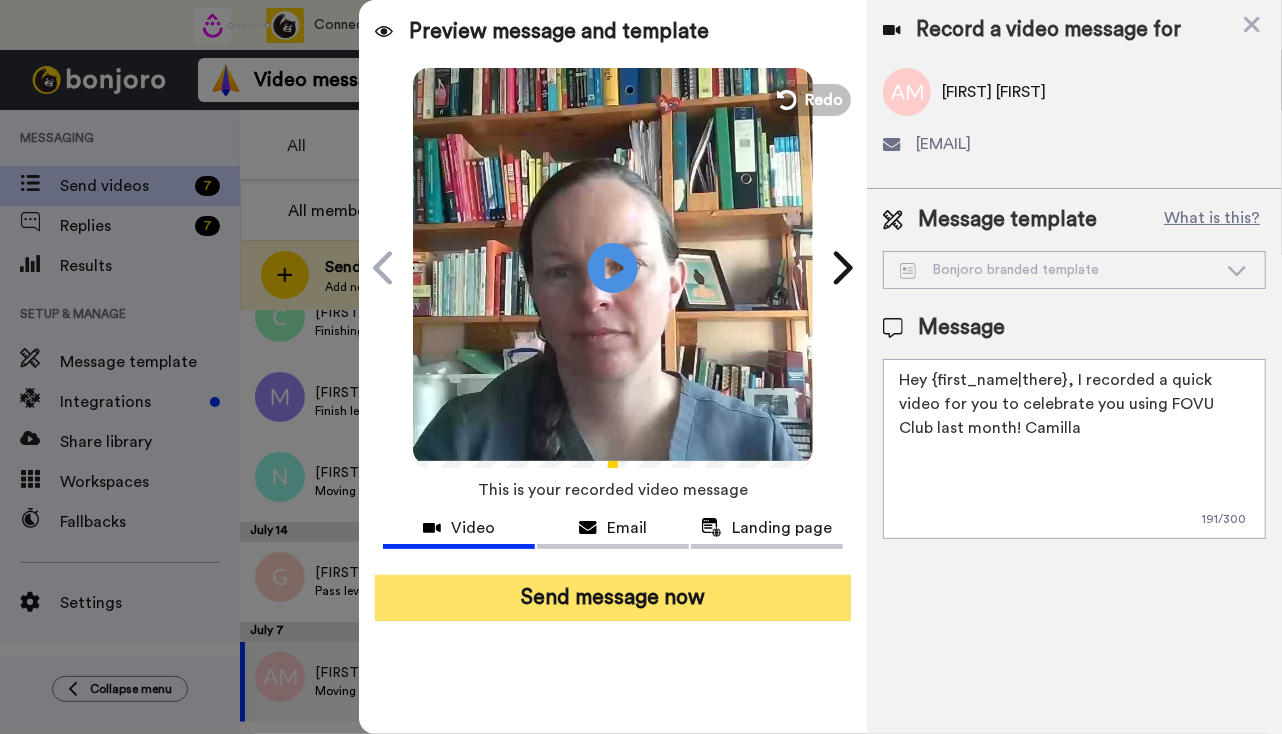 type on "Hey {first_name|there}, I recorded a quick video for you to celebrate you using FOVU Club last month! Camilla" 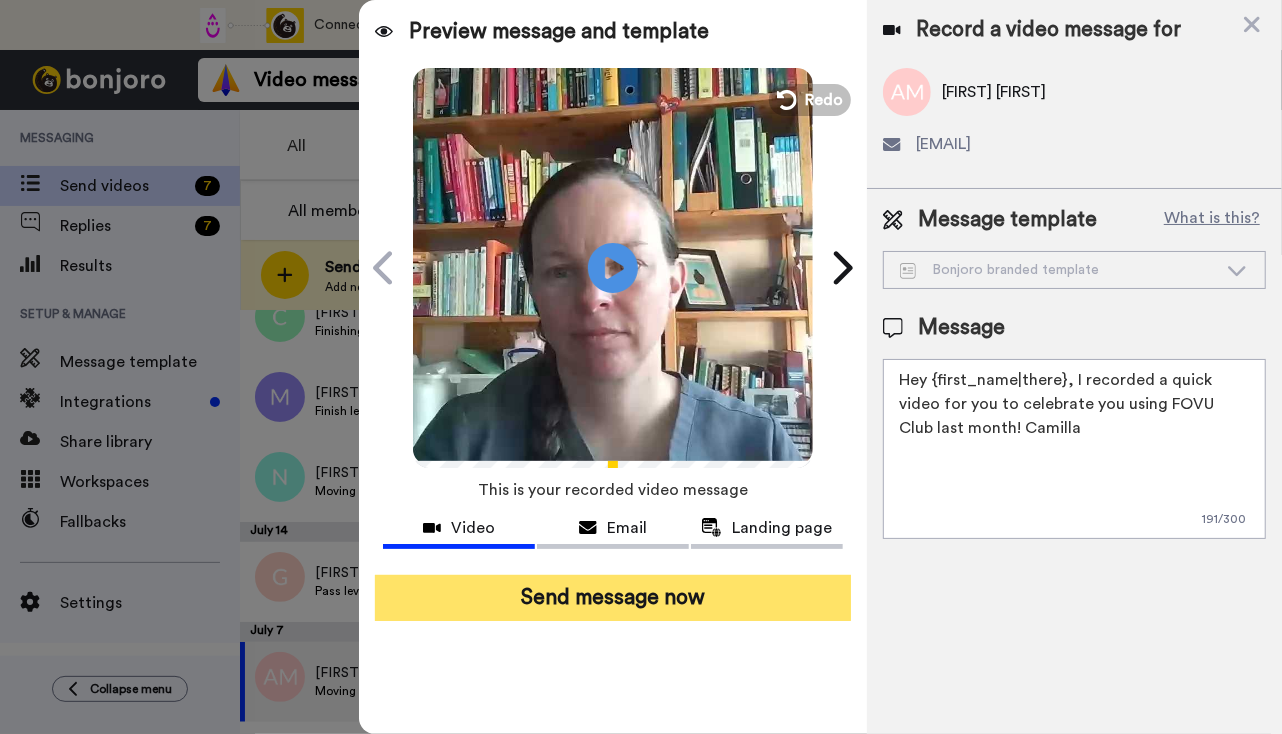 click on "Send message now" at bounding box center [613, 598] 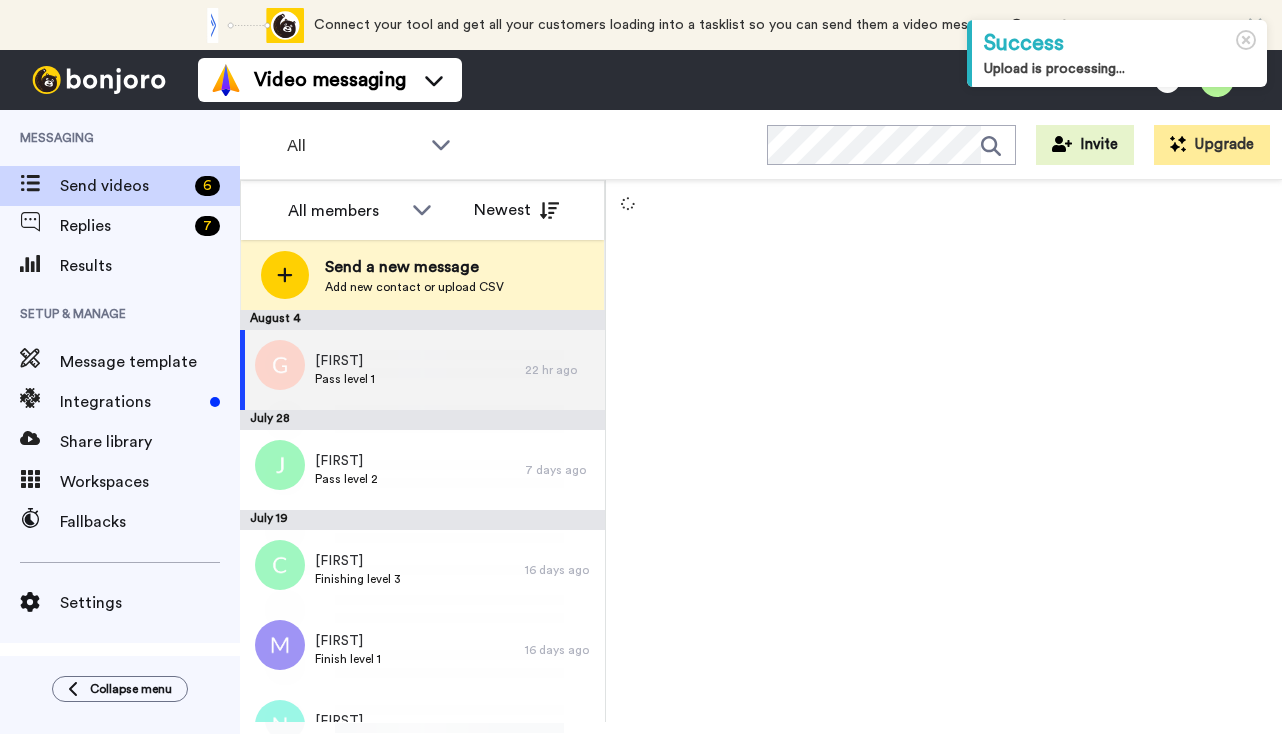 scroll, scrollTop: 0, scrollLeft: 0, axis: both 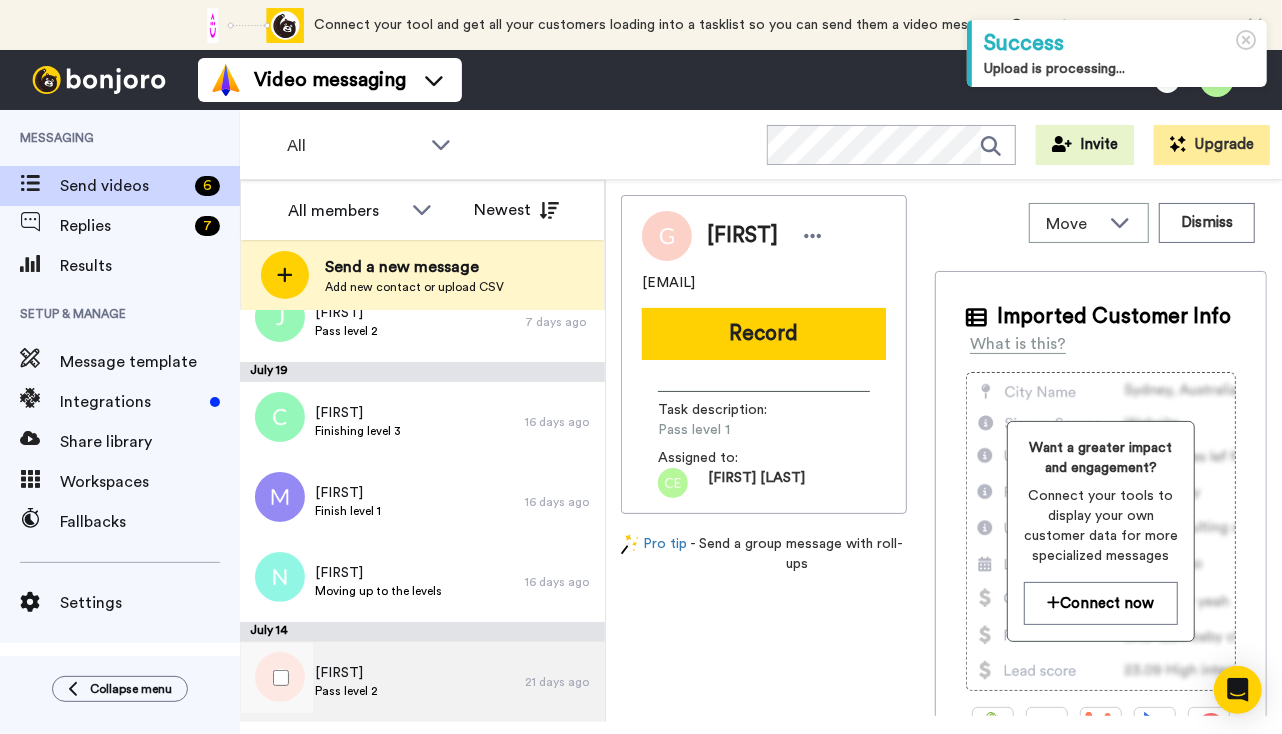 click on "[FIRST] [LAST] Pass level 2" at bounding box center [382, 682] 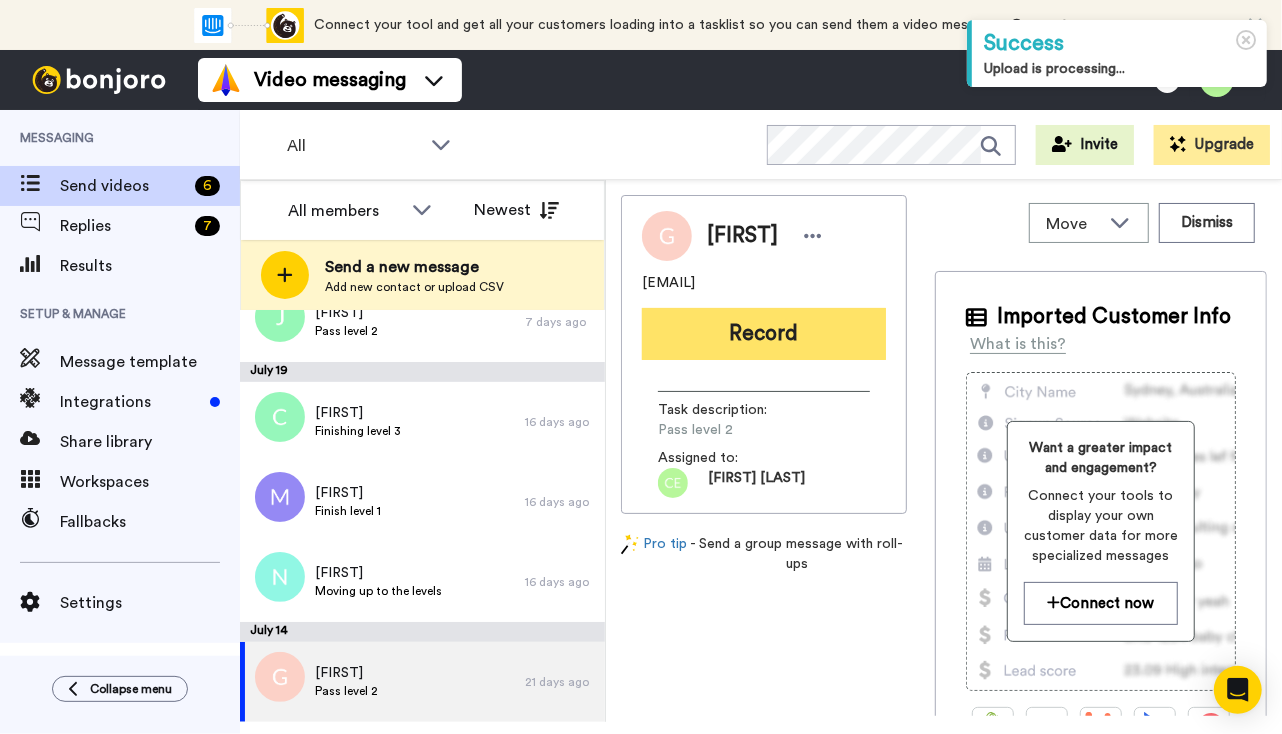 click on "Record" at bounding box center (764, 334) 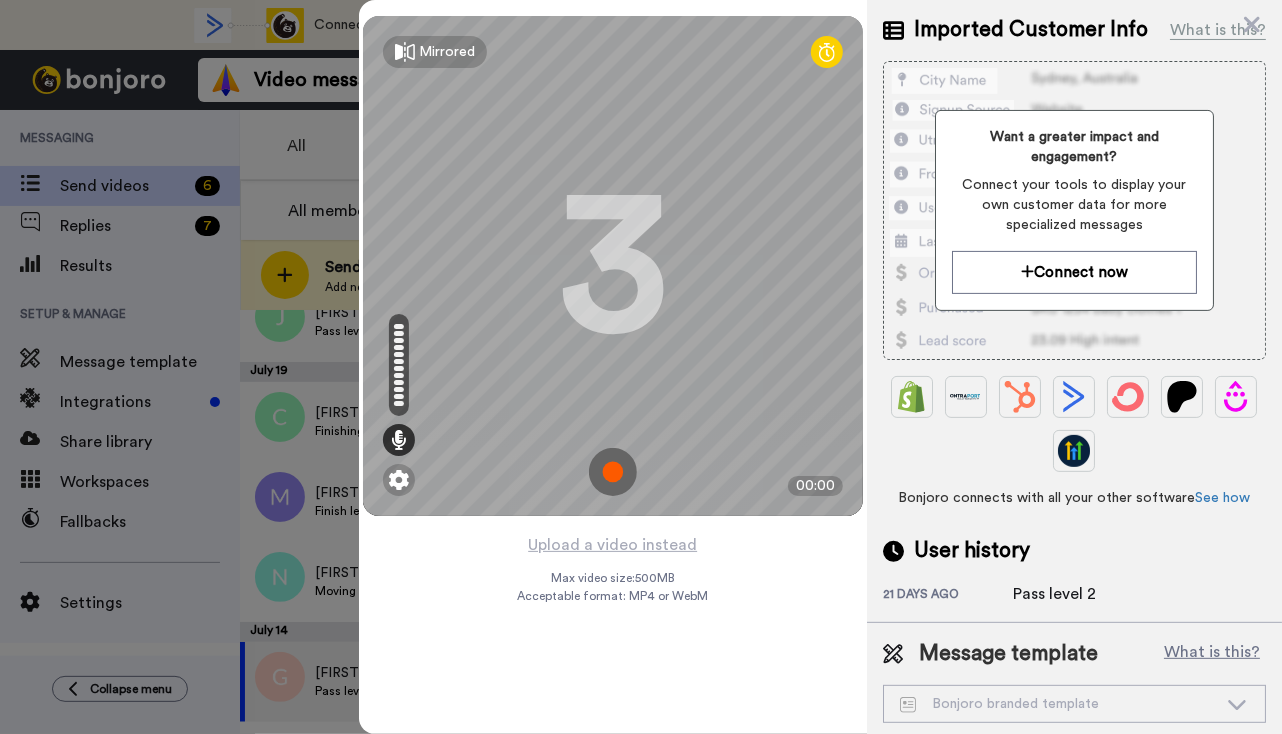 scroll, scrollTop: 193, scrollLeft: 0, axis: vertical 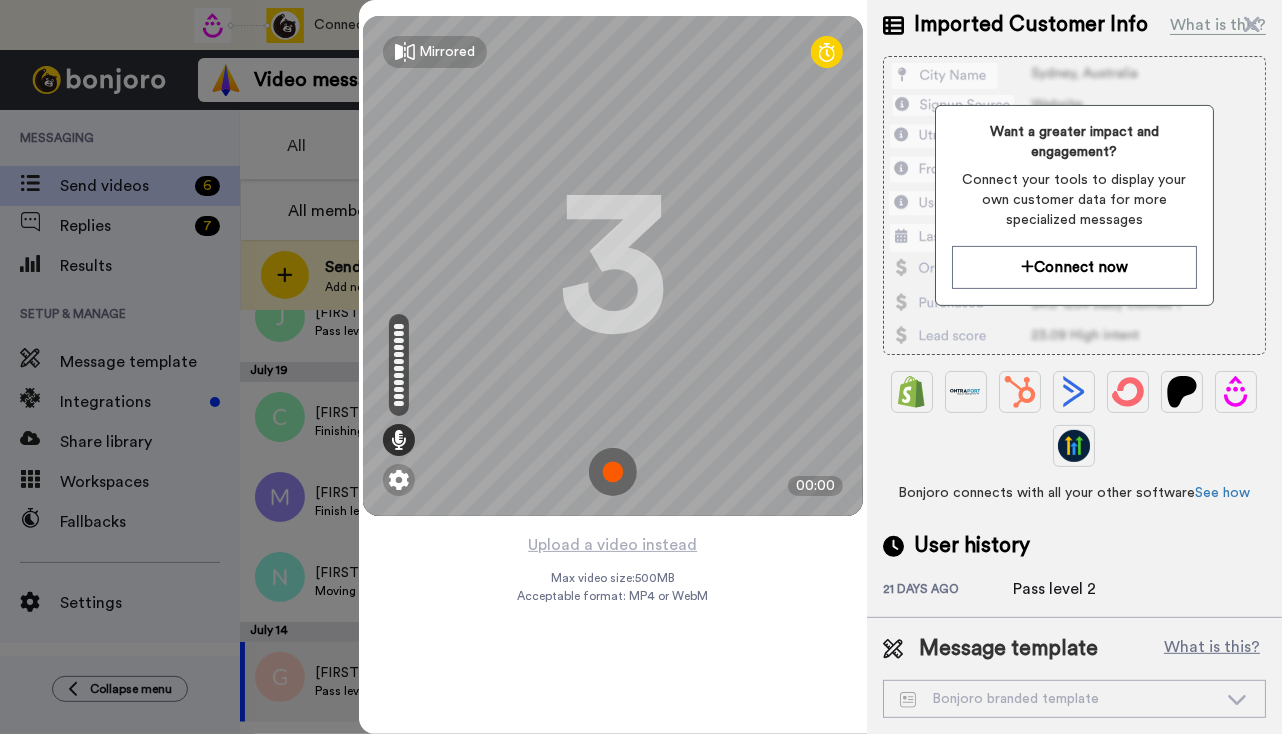 click at bounding box center (613, 472) 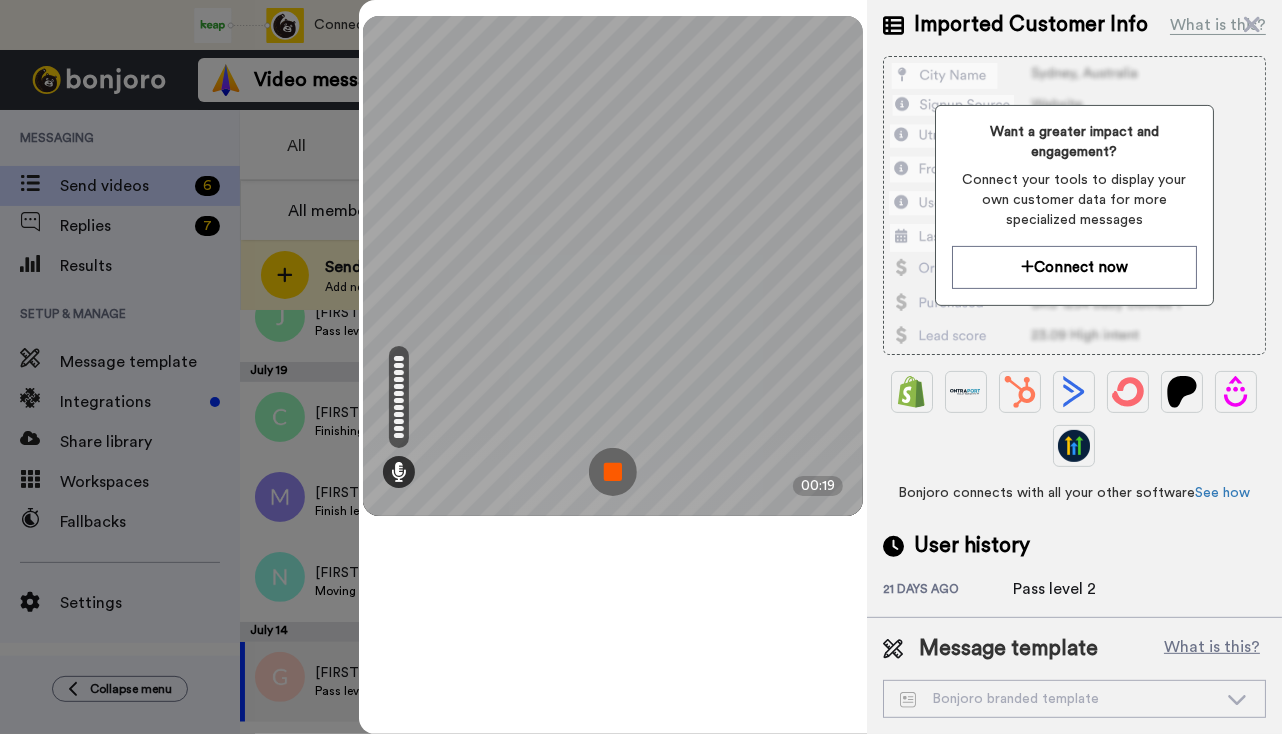 click at bounding box center [613, 472] 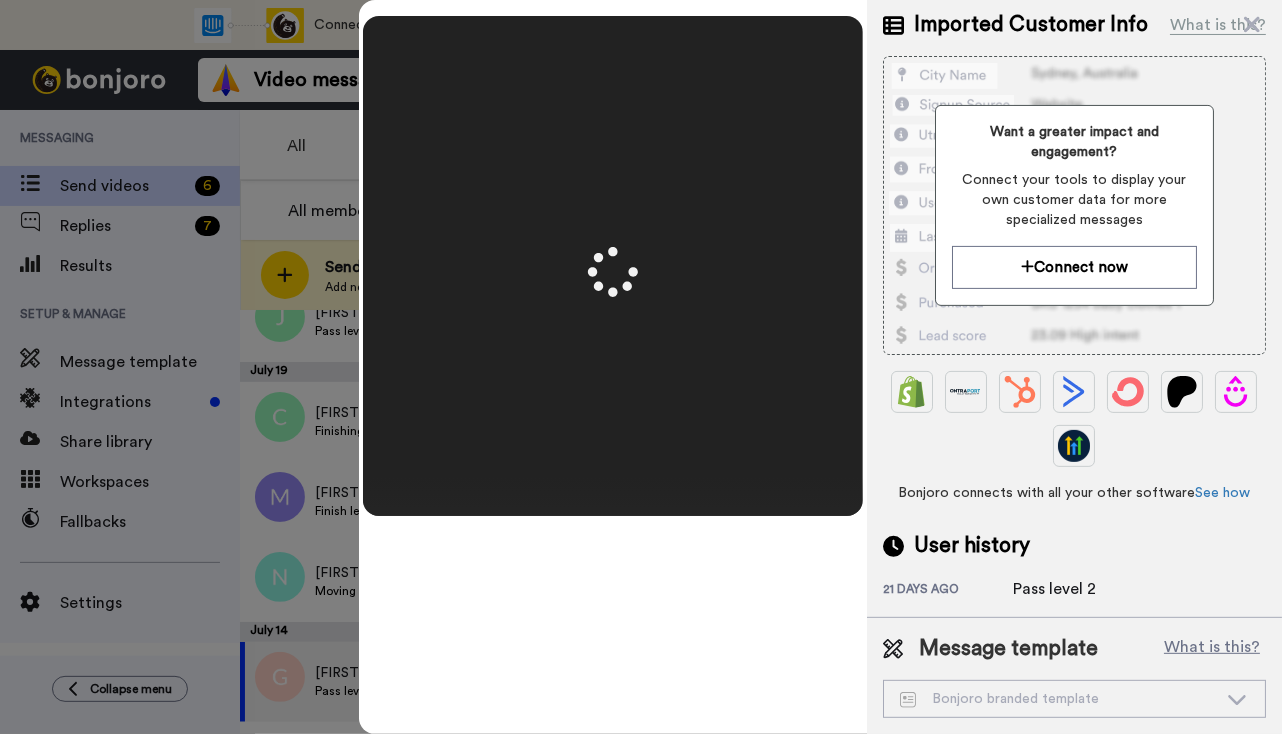 scroll, scrollTop: 0, scrollLeft: 0, axis: both 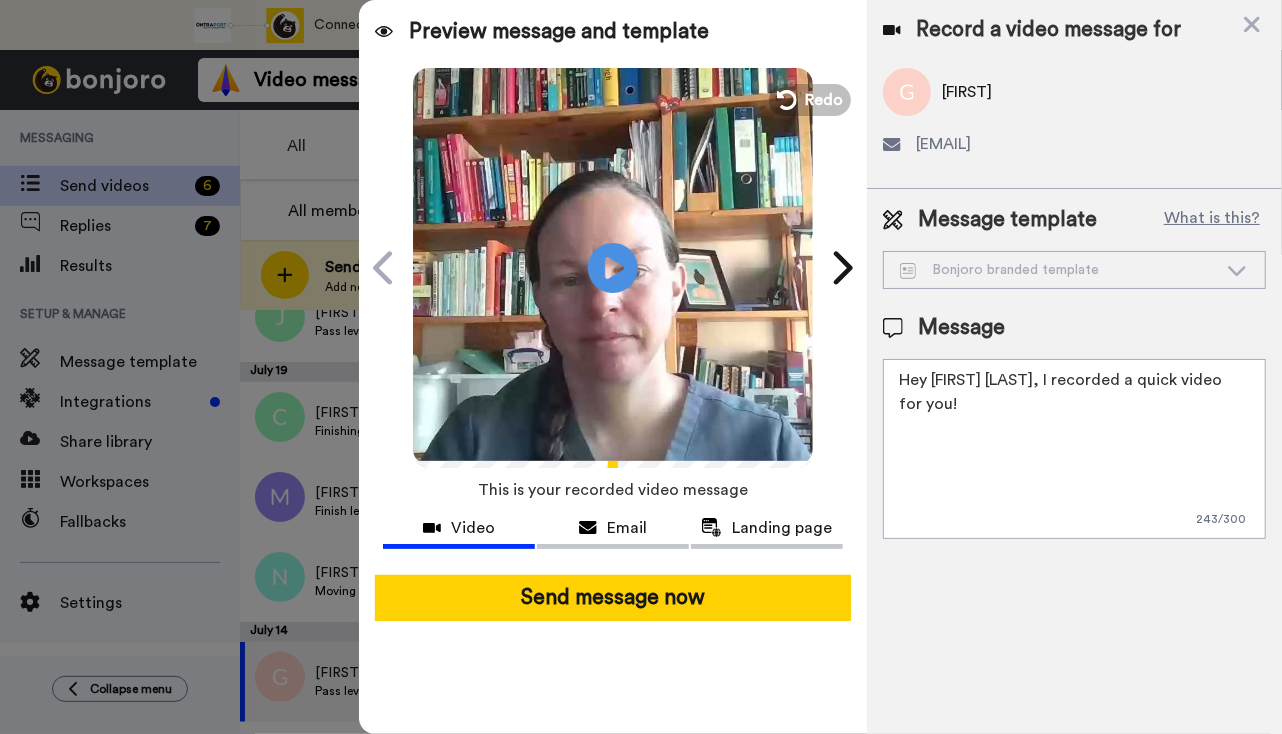 click on "Hey {FIRST_NAME|there}, I recorded a quick video for you!" at bounding box center [1074, 449] 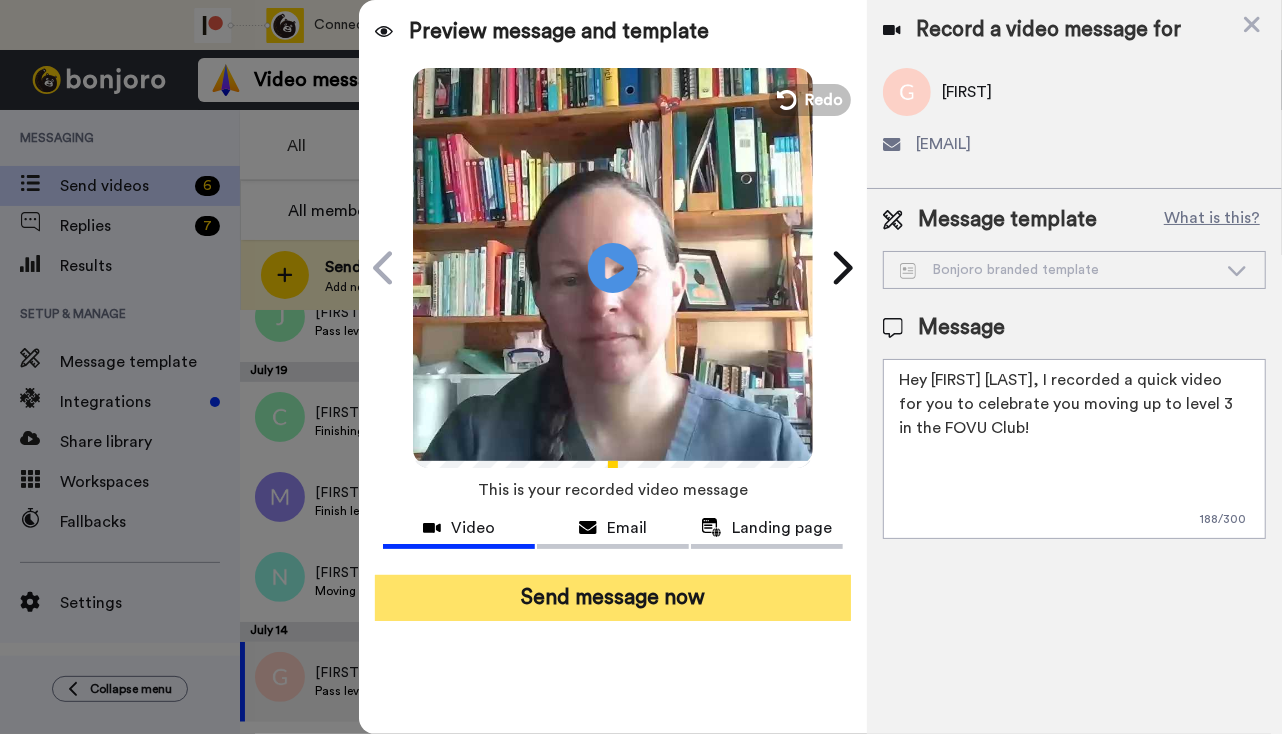 type on "Hey {FIRST_NAME|there}, I recorded a quick video for you to celebrate you moving up to level 3 in the FOVU Club!" 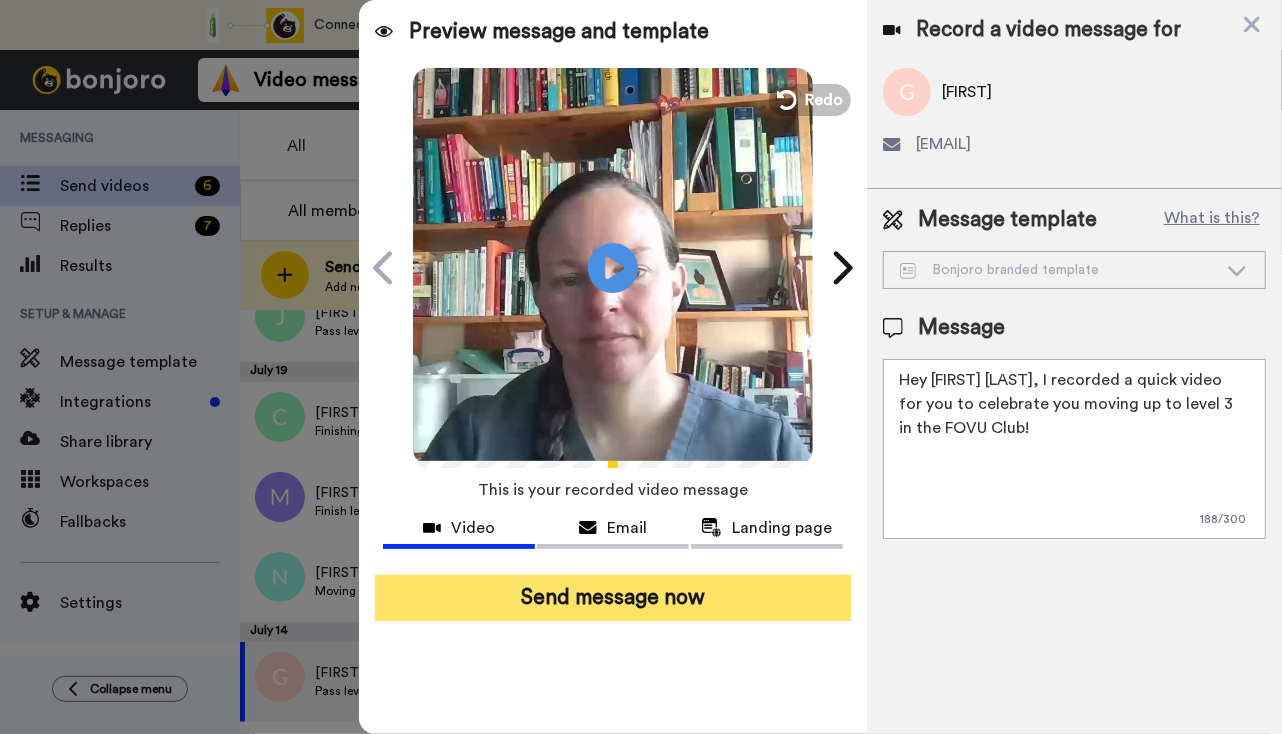 click on "Send message now" at bounding box center [613, 598] 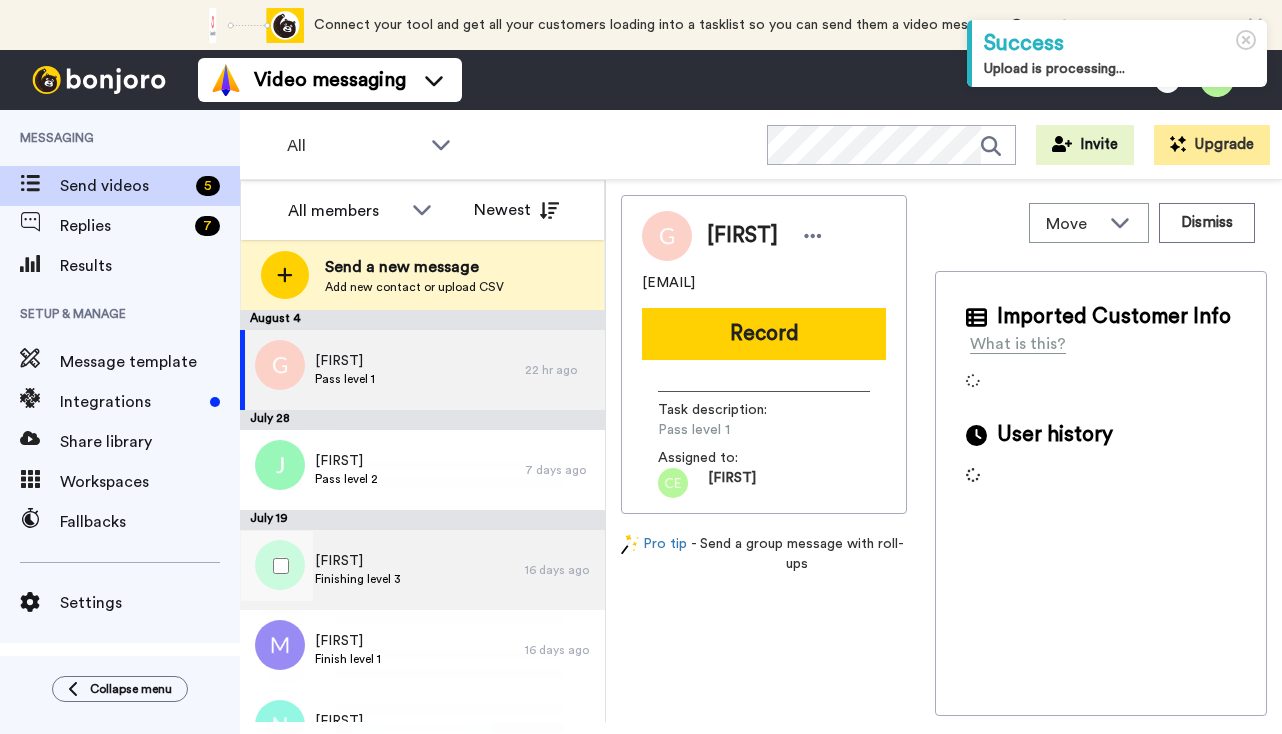scroll, scrollTop: 0, scrollLeft: 0, axis: both 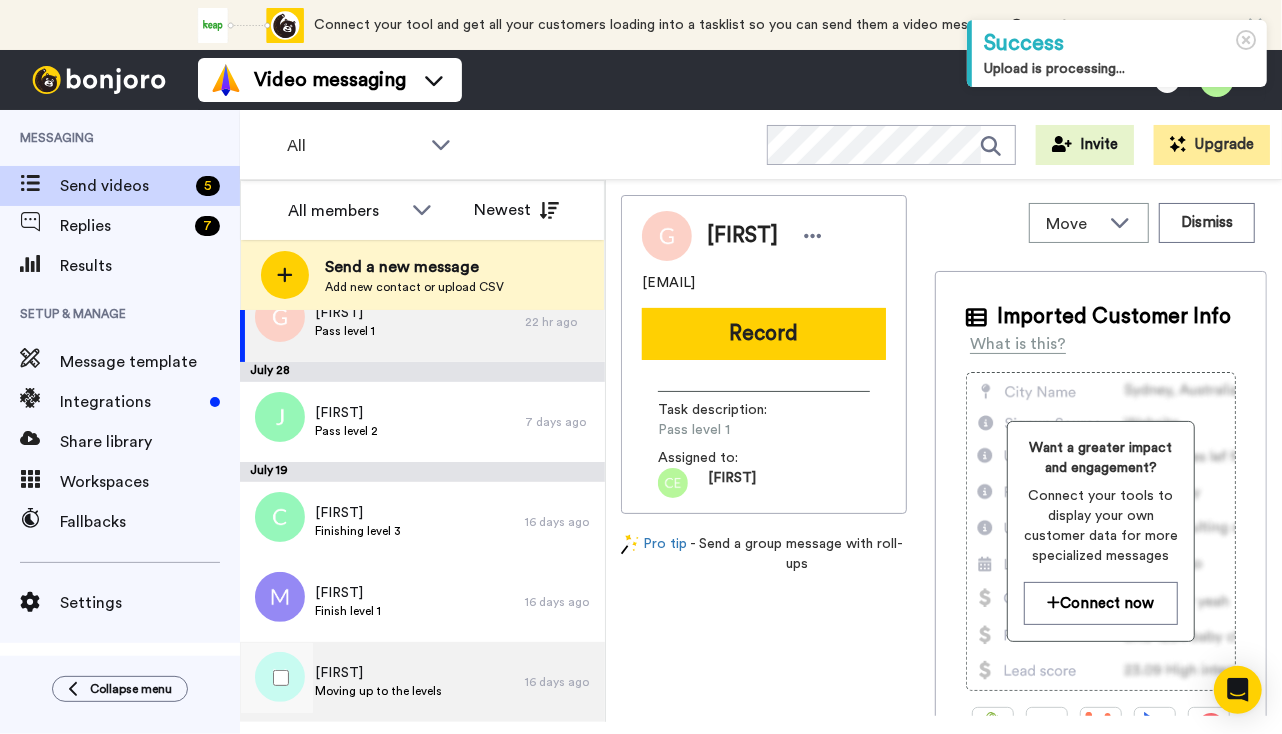 click on "Moving up to the levels" at bounding box center [378, 691] 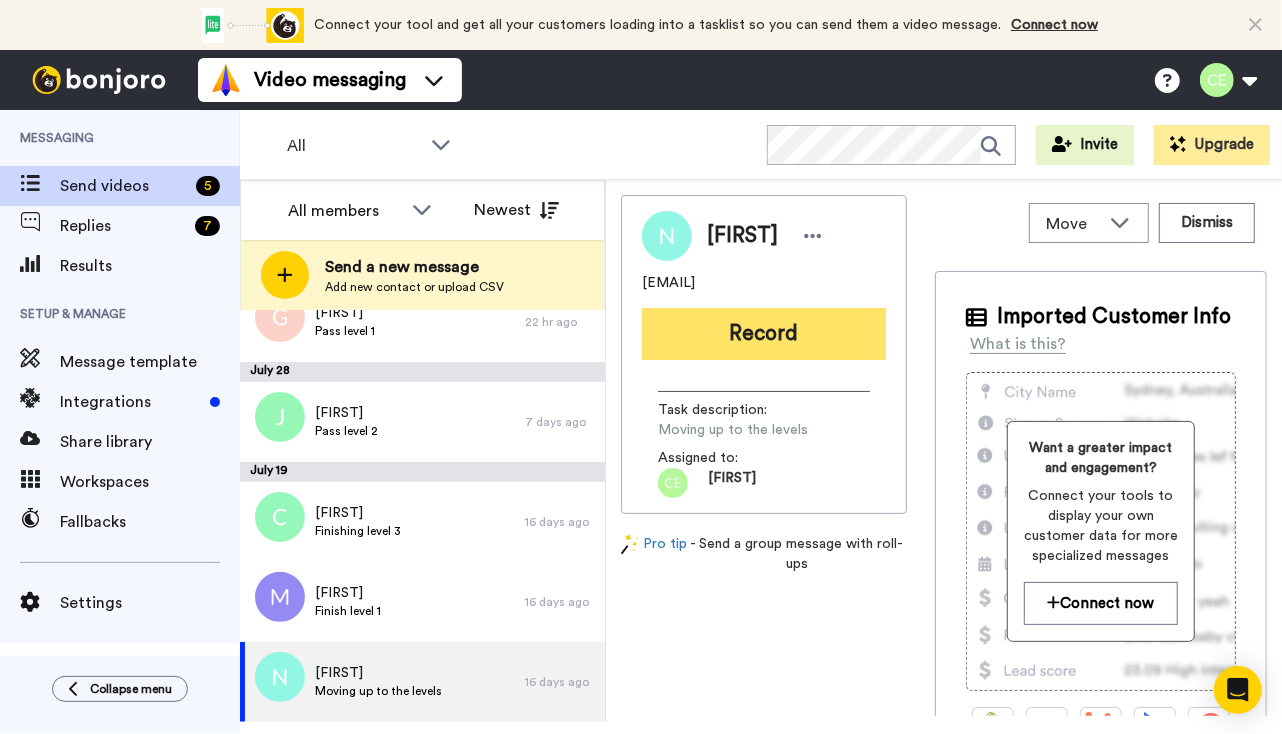 click on "Record" at bounding box center (764, 334) 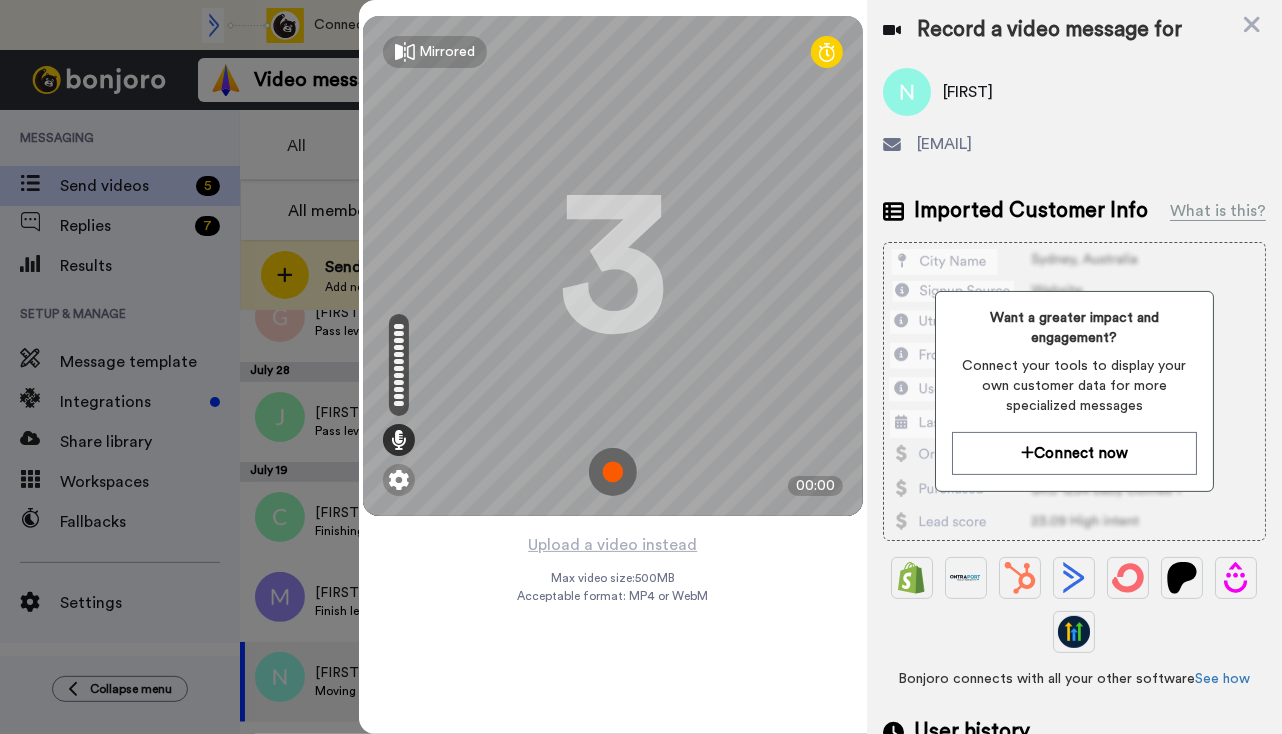 click at bounding box center (613, 472) 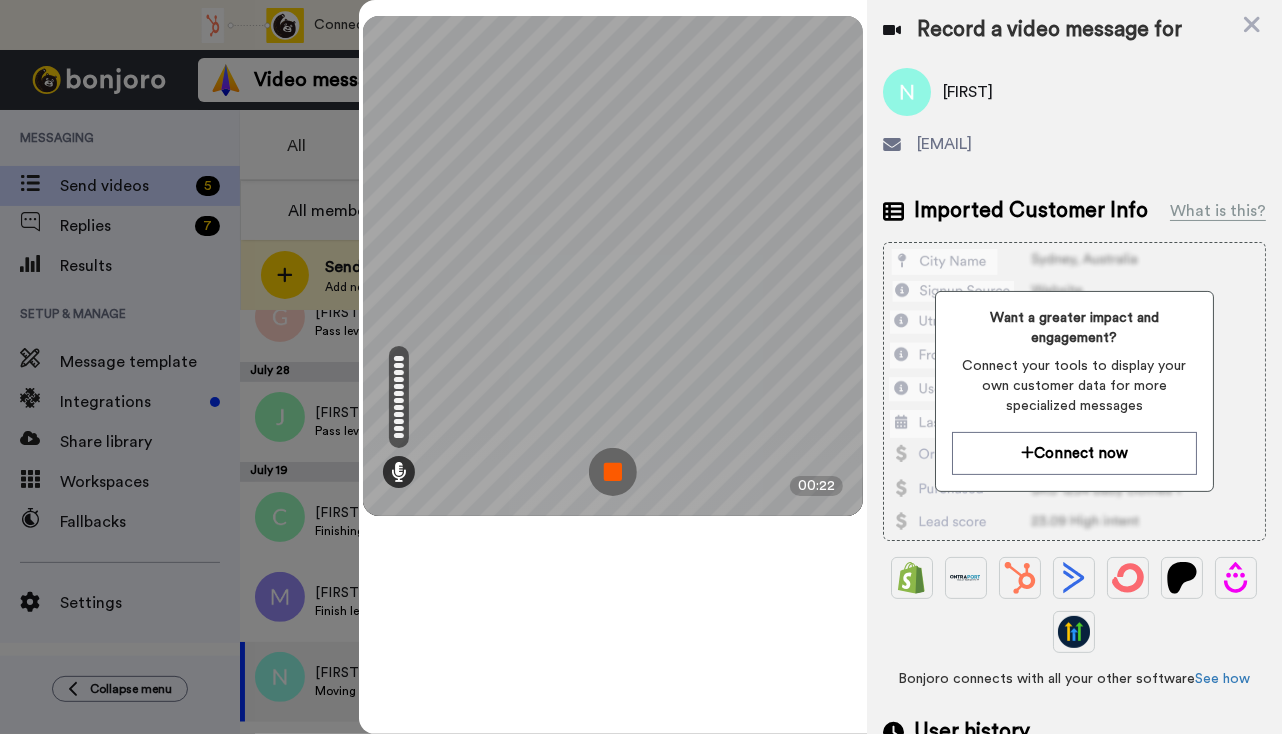 click at bounding box center (613, 472) 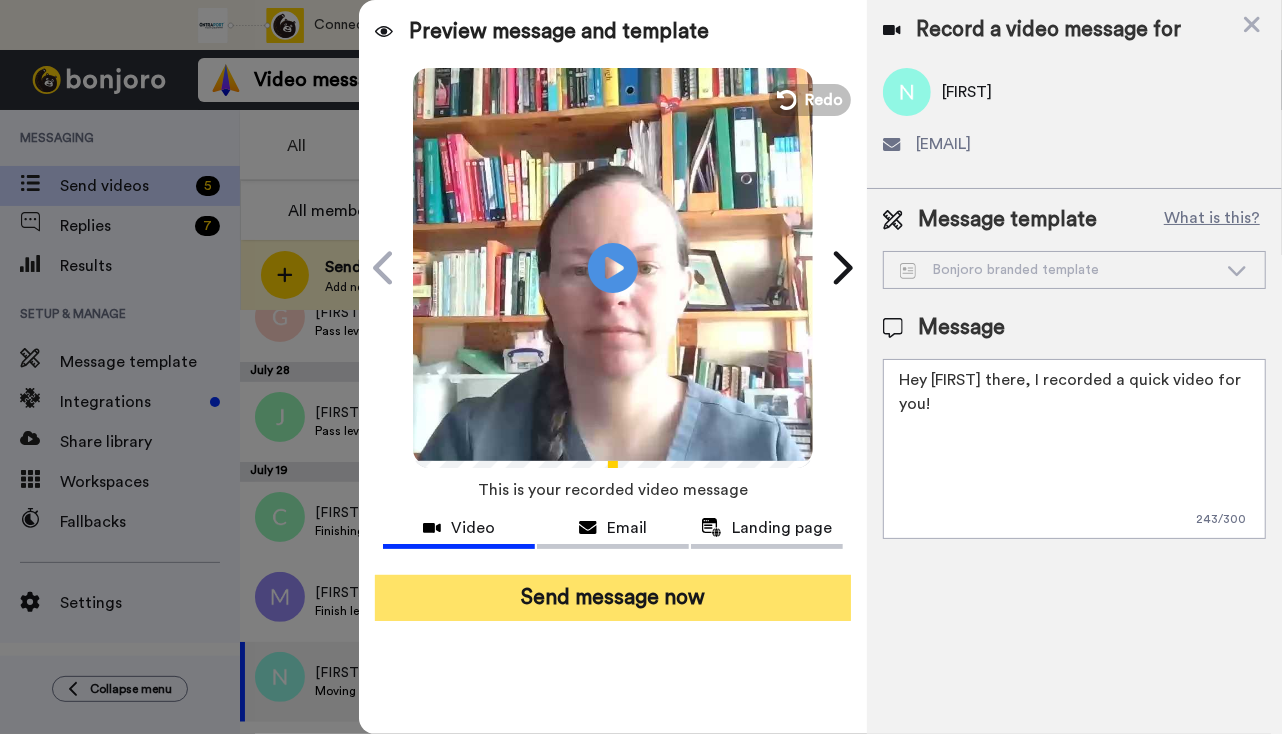 click on "Send message now" at bounding box center (613, 598) 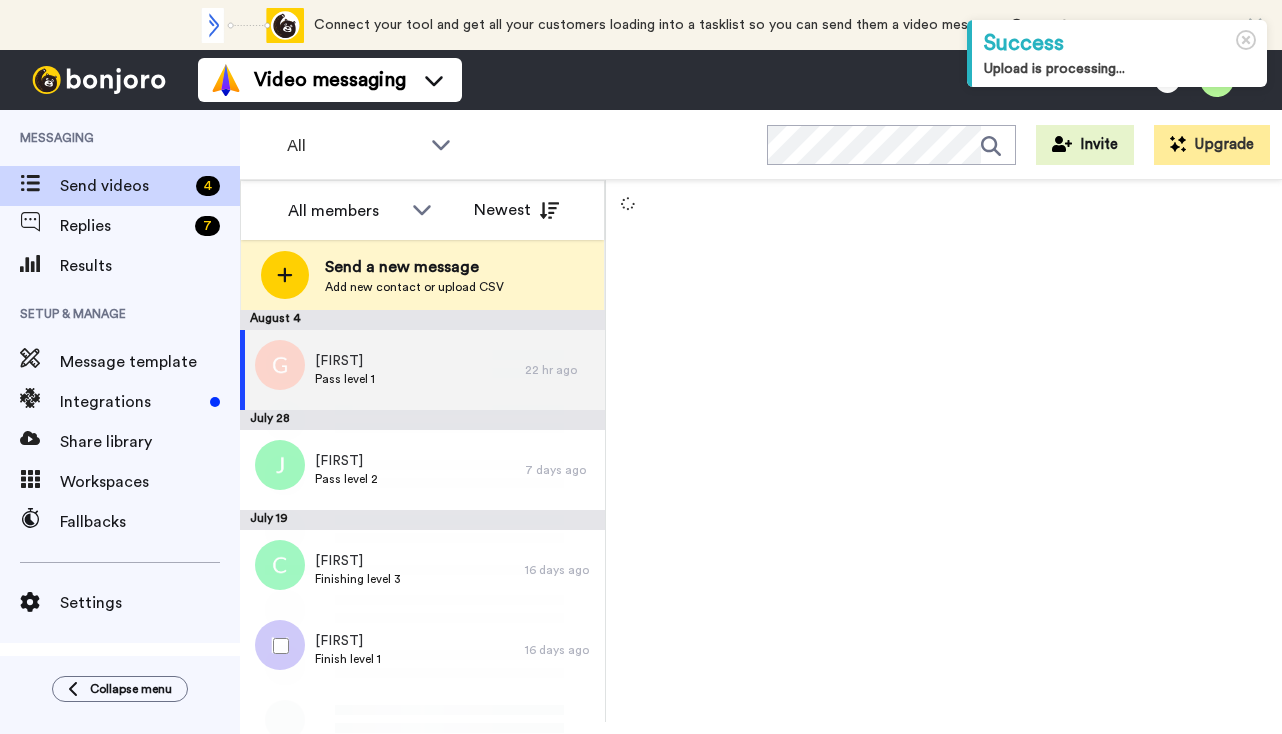scroll, scrollTop: 0, scrollLeft: 0, axis: both 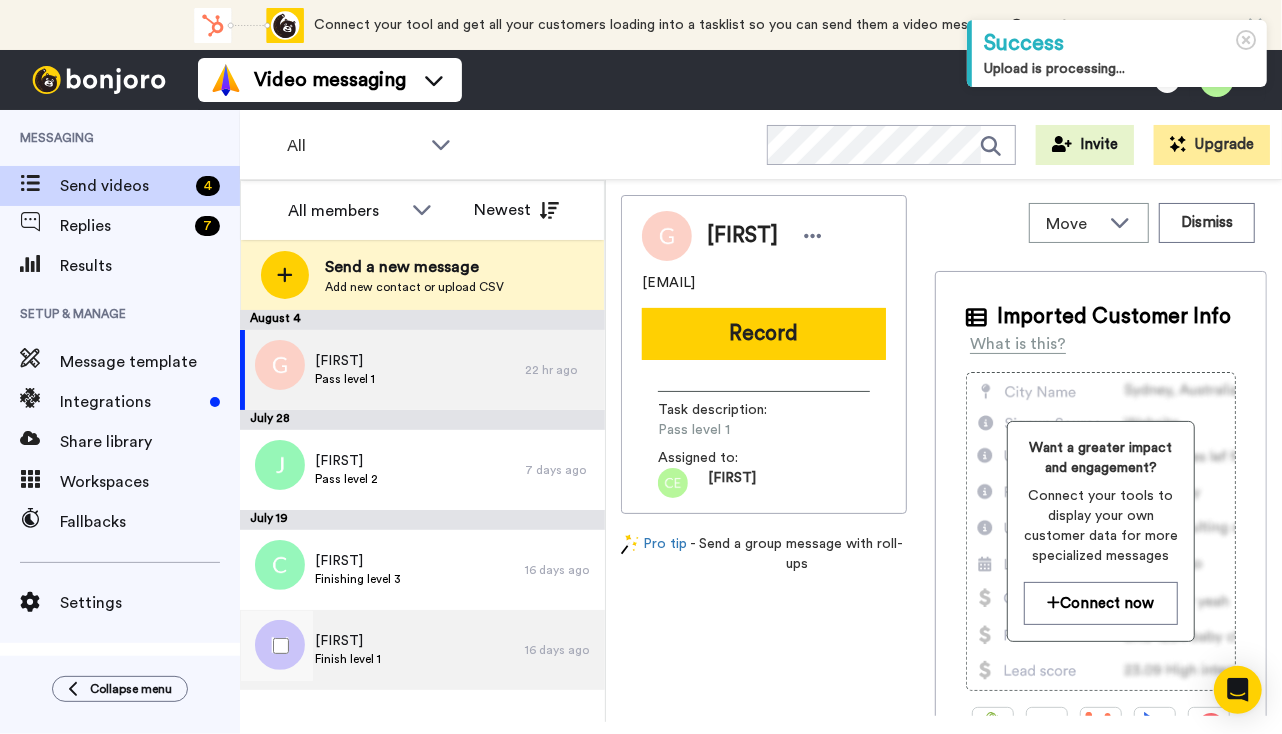 click on "Mairead Finish level 1" at bounding box center (382, 650) 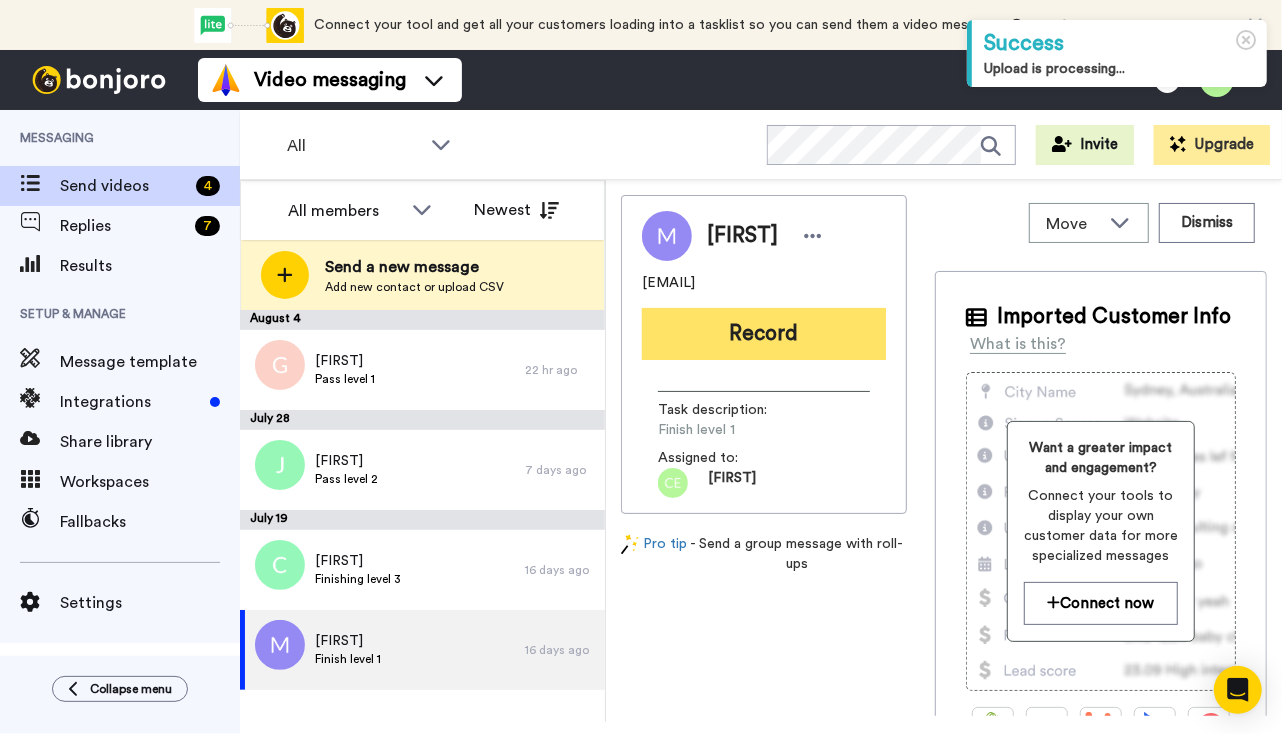 click on "Record" at bounding box center (764, 334) 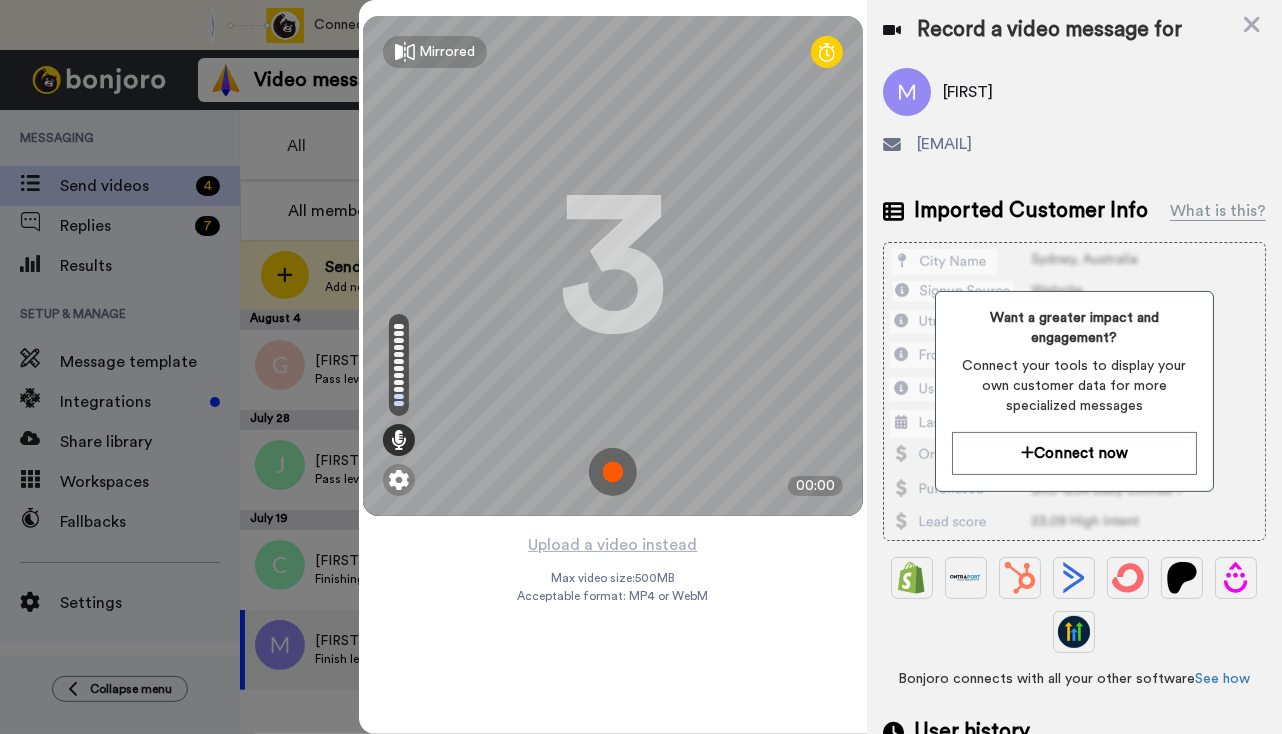 click at bounding box center [613, 472] 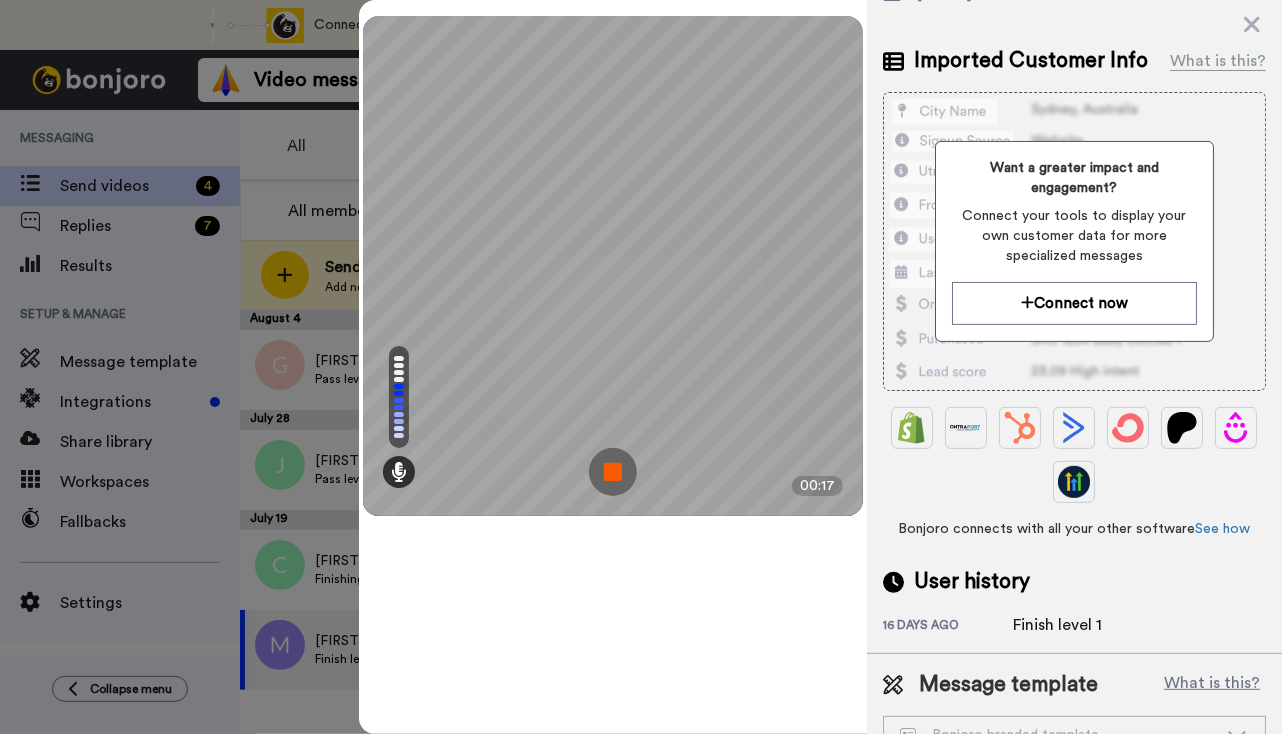 scroll, scrollTop: 193, scrollLeft: 0, axis: vertical 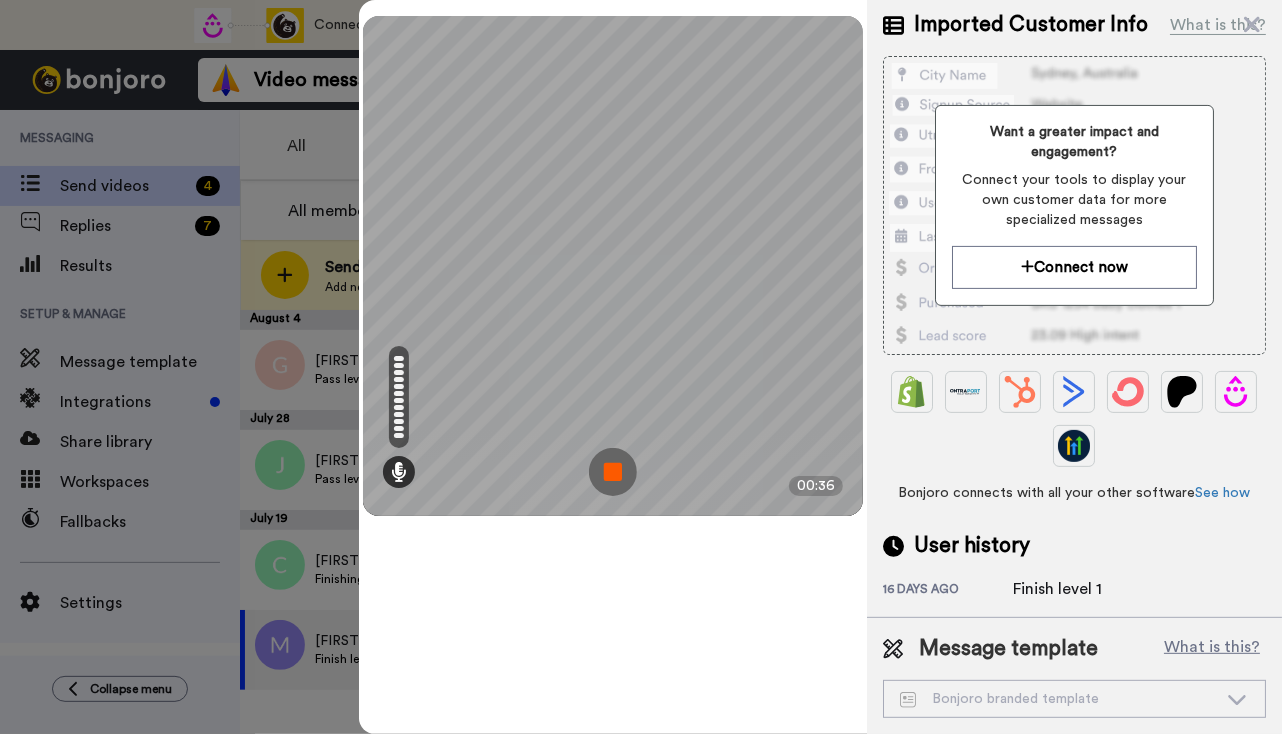 click at bounding box center [613, 472] 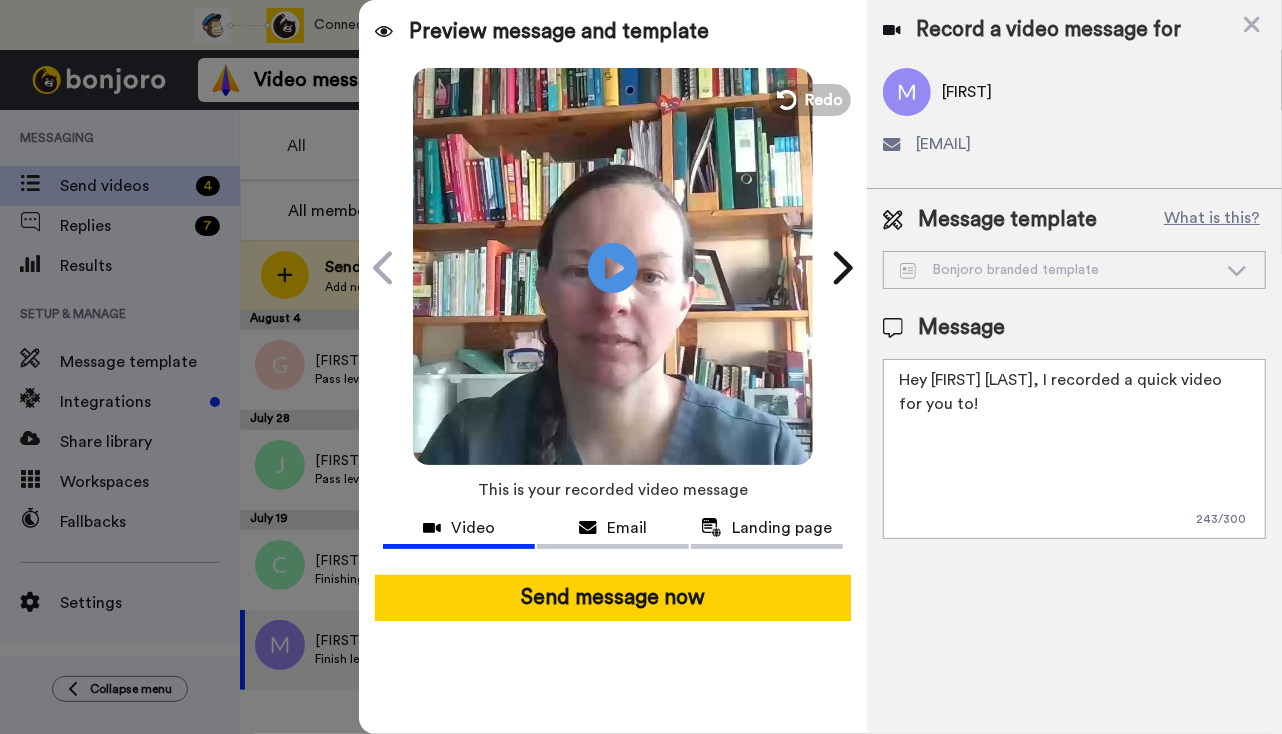 scroll, scrollTop: 0, scrollLeft: 0, axis: both 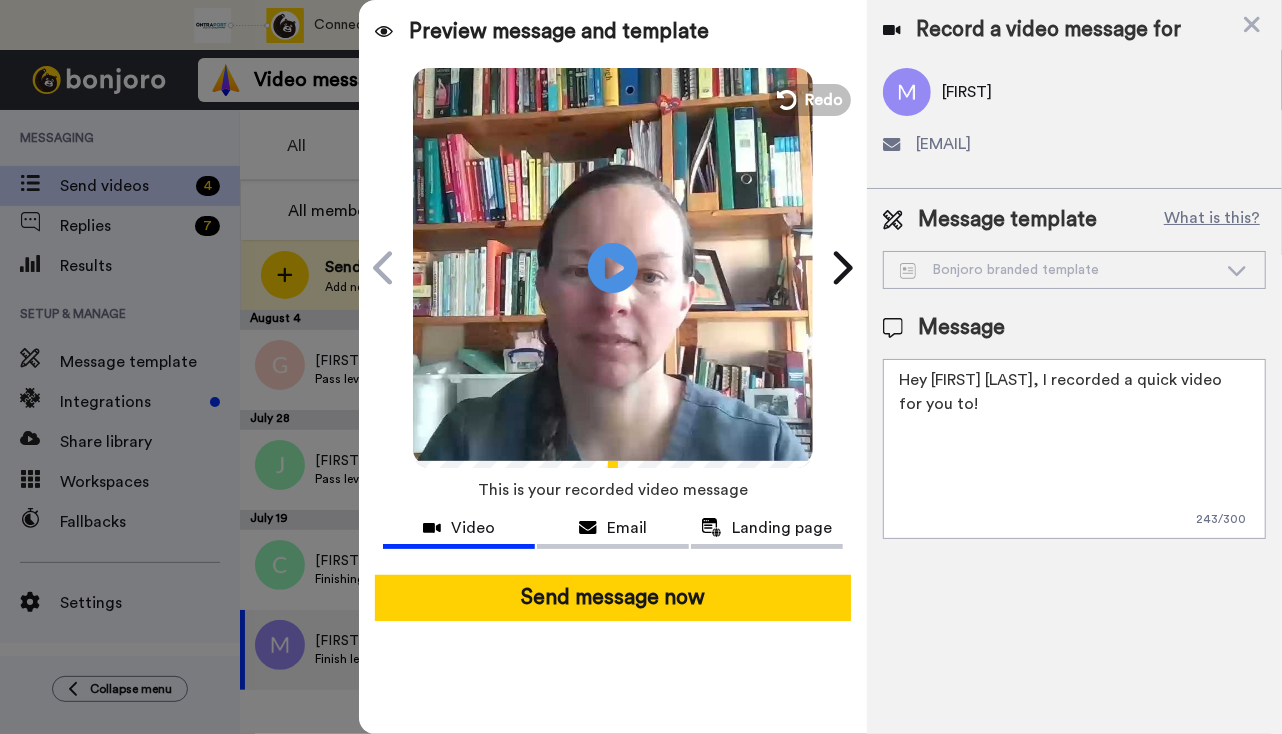click on "Hey {first_name|there}, I recorded a quick video for you!" at bounding box center (1074, 449) 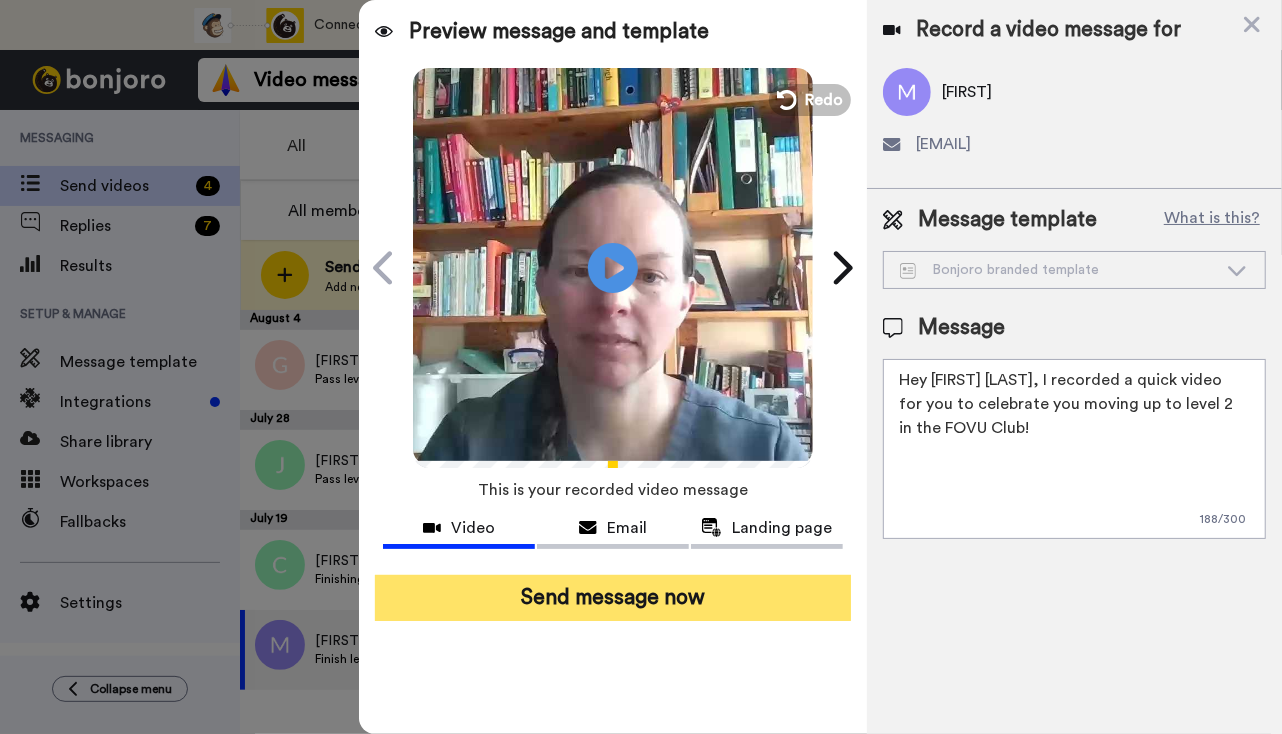 type on "Hey {first_name|there}, I recorded a quick video for you to celebrate you moving up to level 2 in the FOVU Club!" 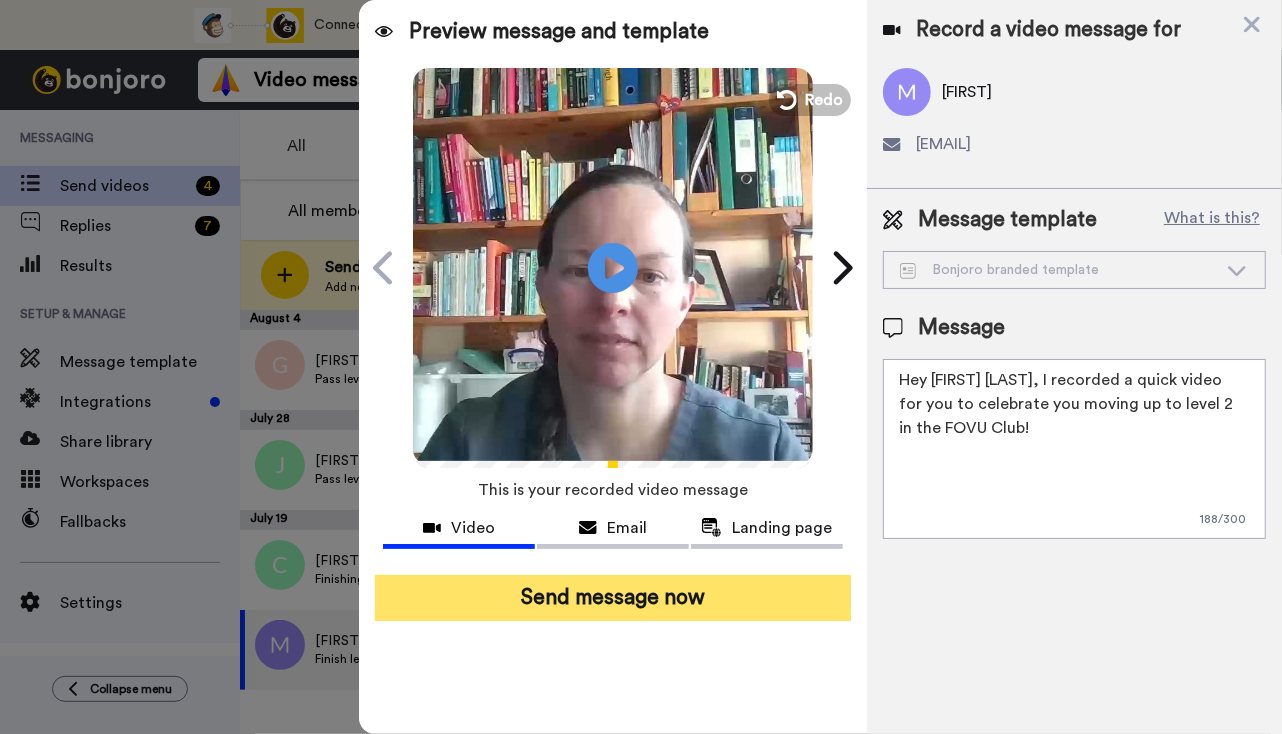 click on "Send message now" at bounding box center (613, 598) 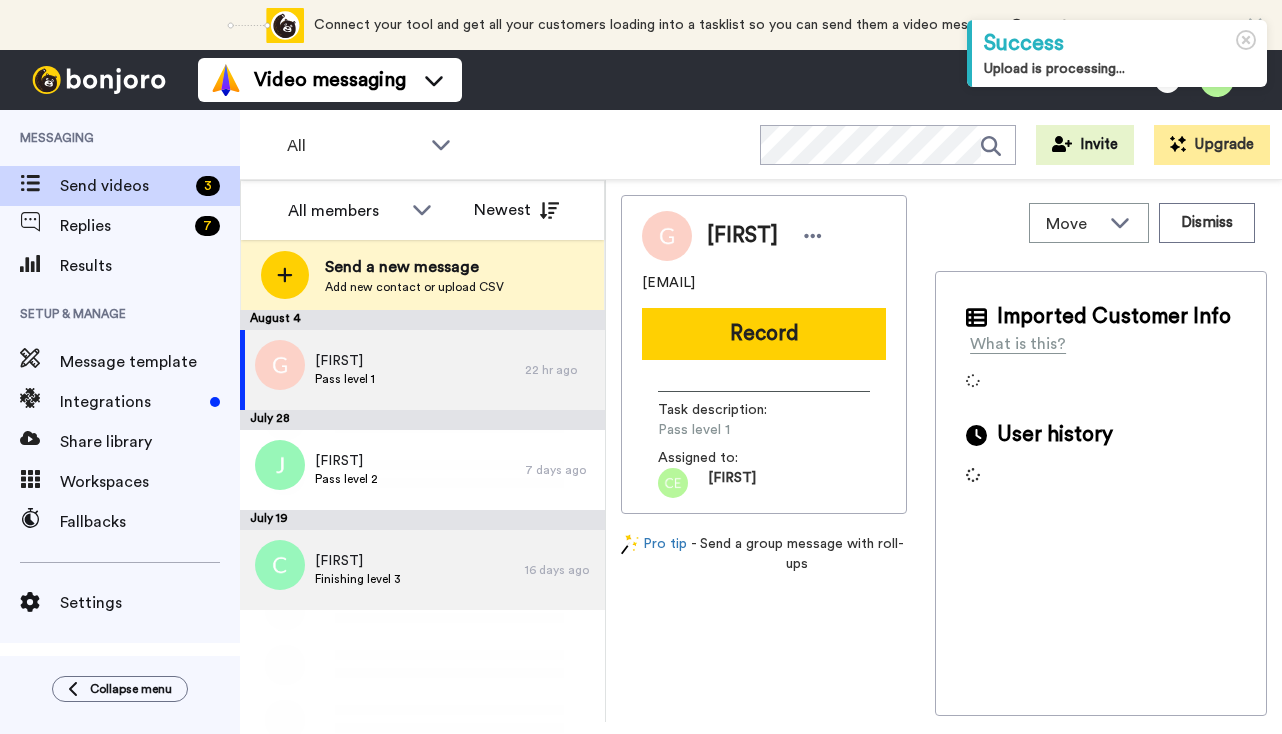 scroll, scrollTop: 0, scrollLeft: 0, axis: both 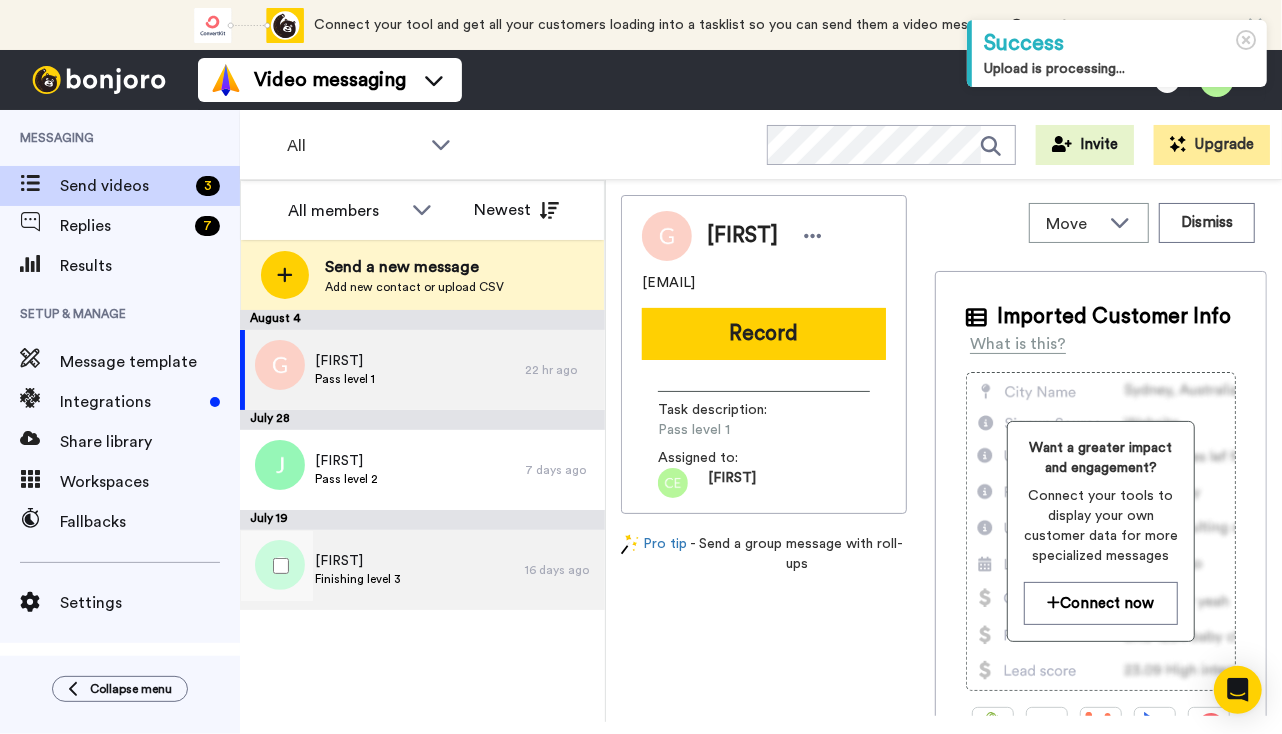 click on "Crisitna Finishing level 3" at bounding box center (382, 570) 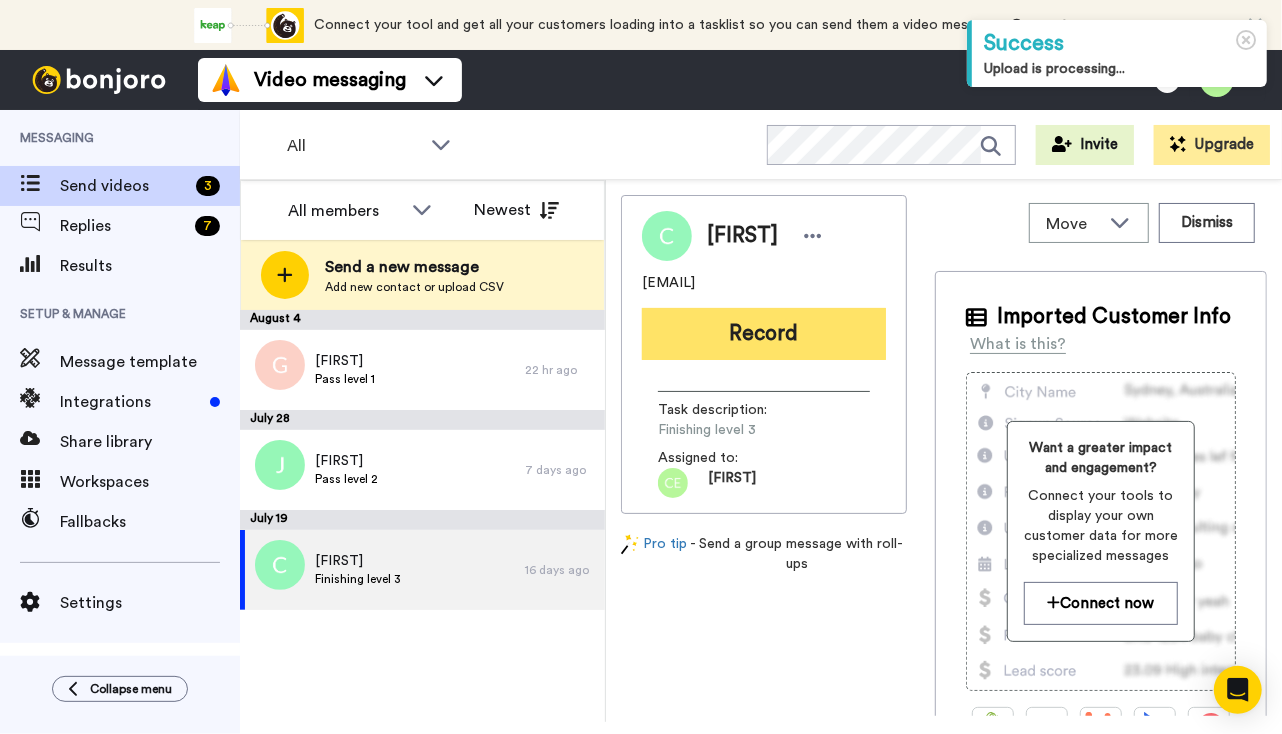 click on "Record" at bounding box center (764, 334) 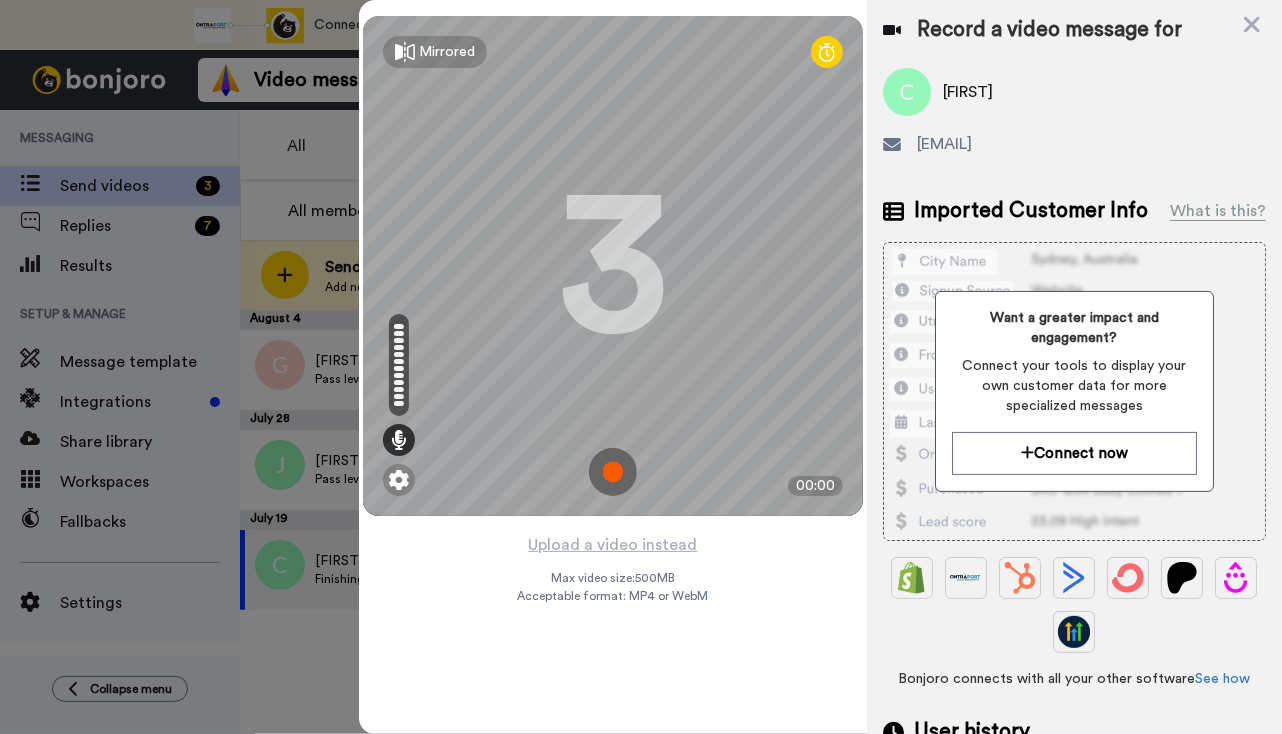 click at bounding box center (613, 472) 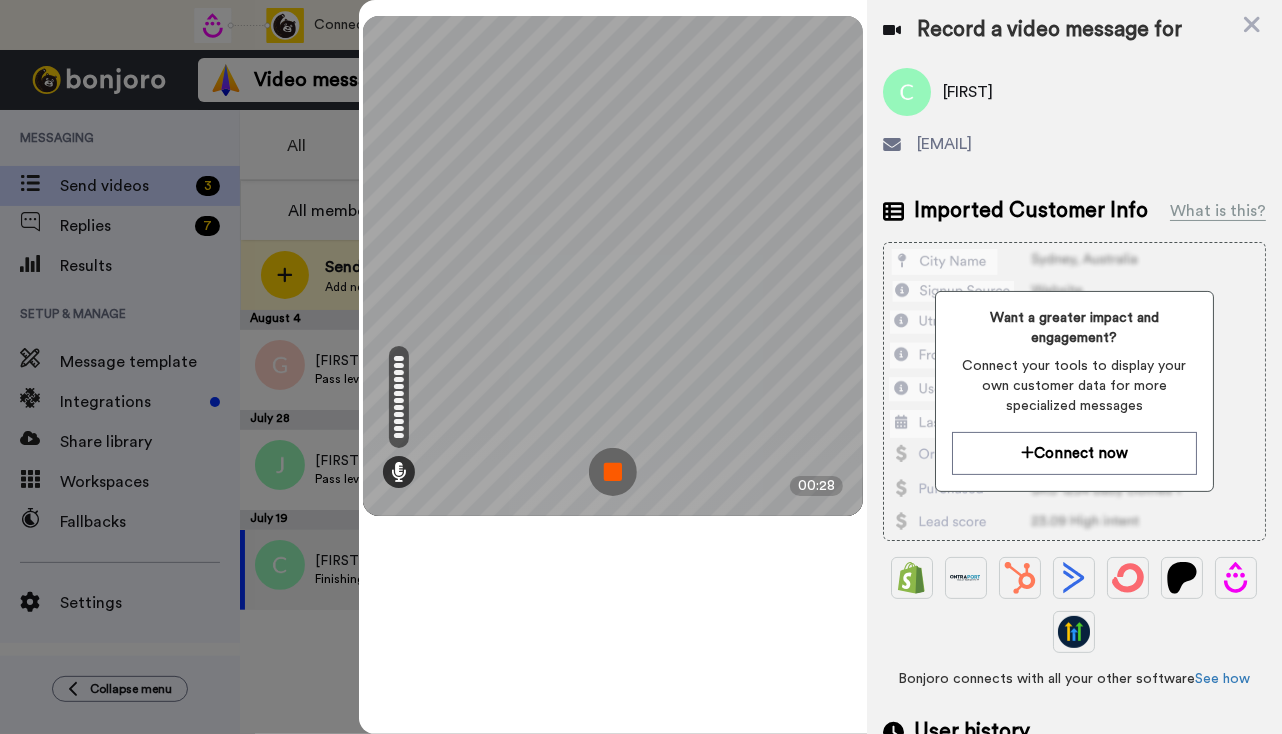 click at bounding box center (613, 472) 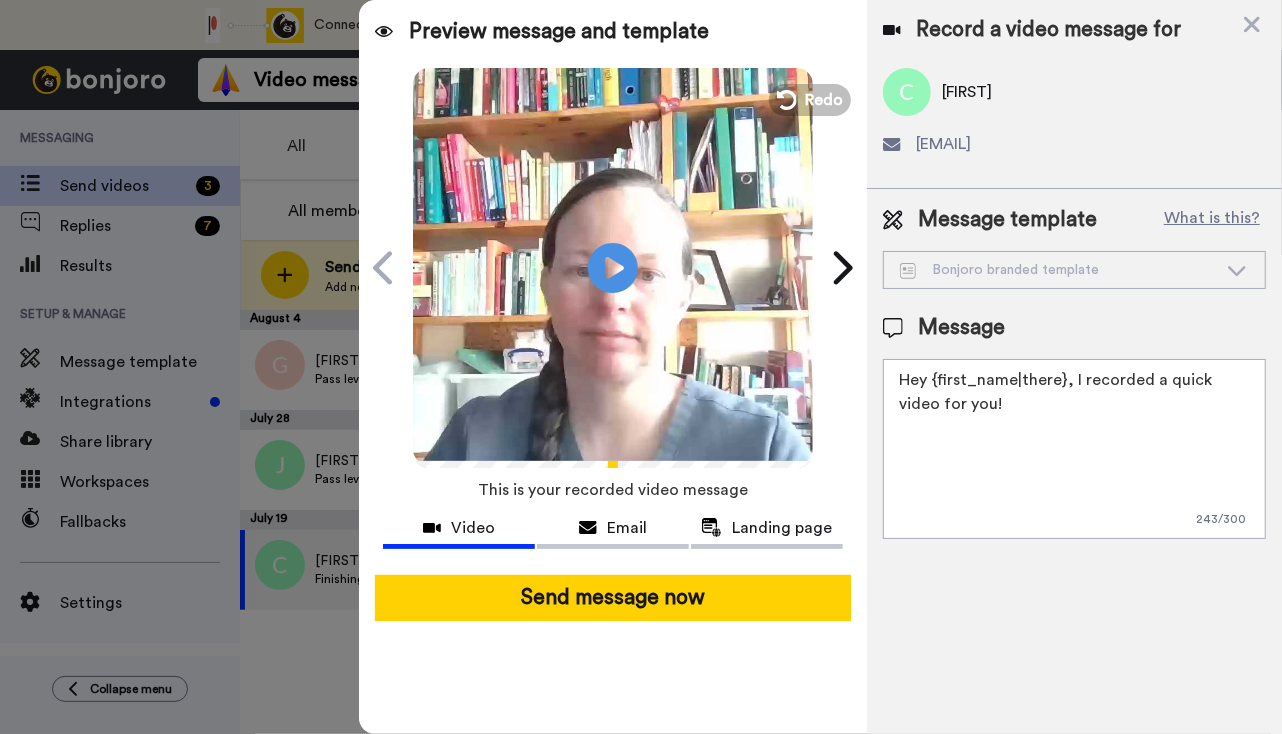 click on "Hey {FIRST_NAME|there}, I recorded a quick video for you!" at bounding box center (1074, 449) 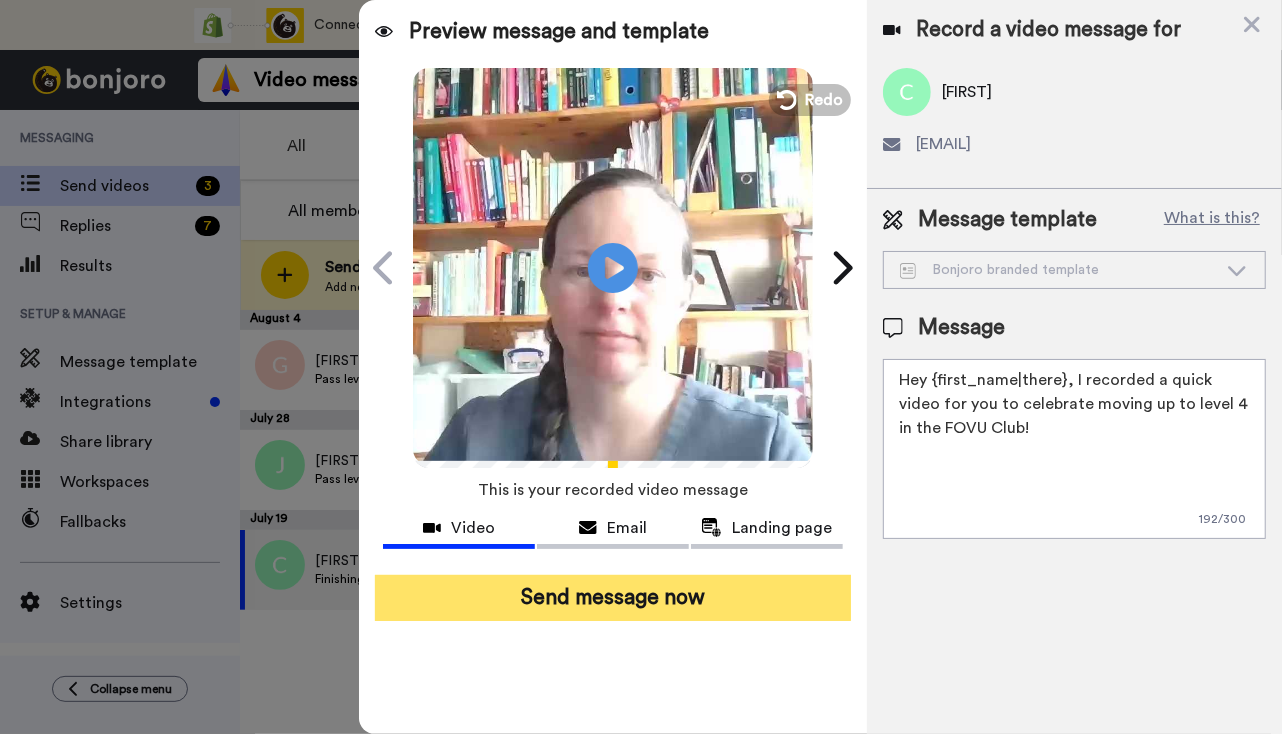 type on "Hey {first_name|there}, I recorded a quick video for you to celebrate moving up to level 4 in the FOVU Club!" 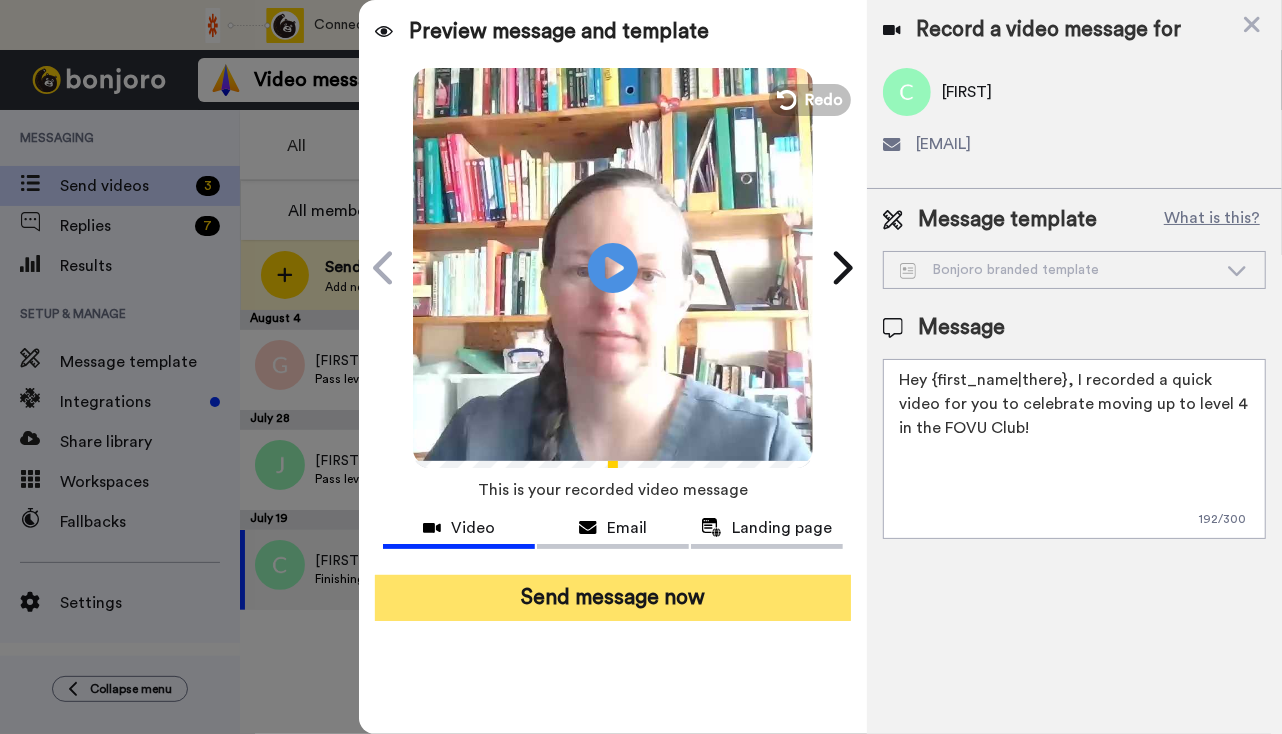 click on "Send message now" at bounding box center [613, 598] 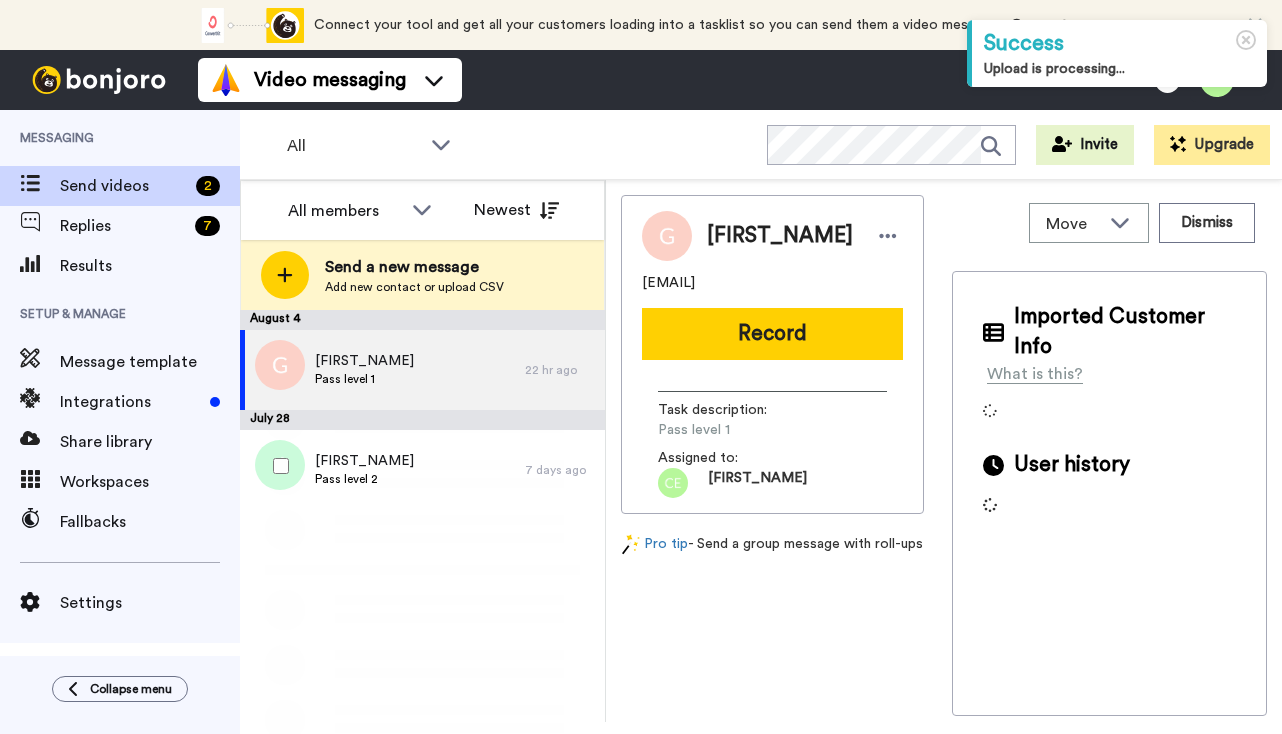 scroll, scrollTop: 0, scrollLeft: 0, axis: both 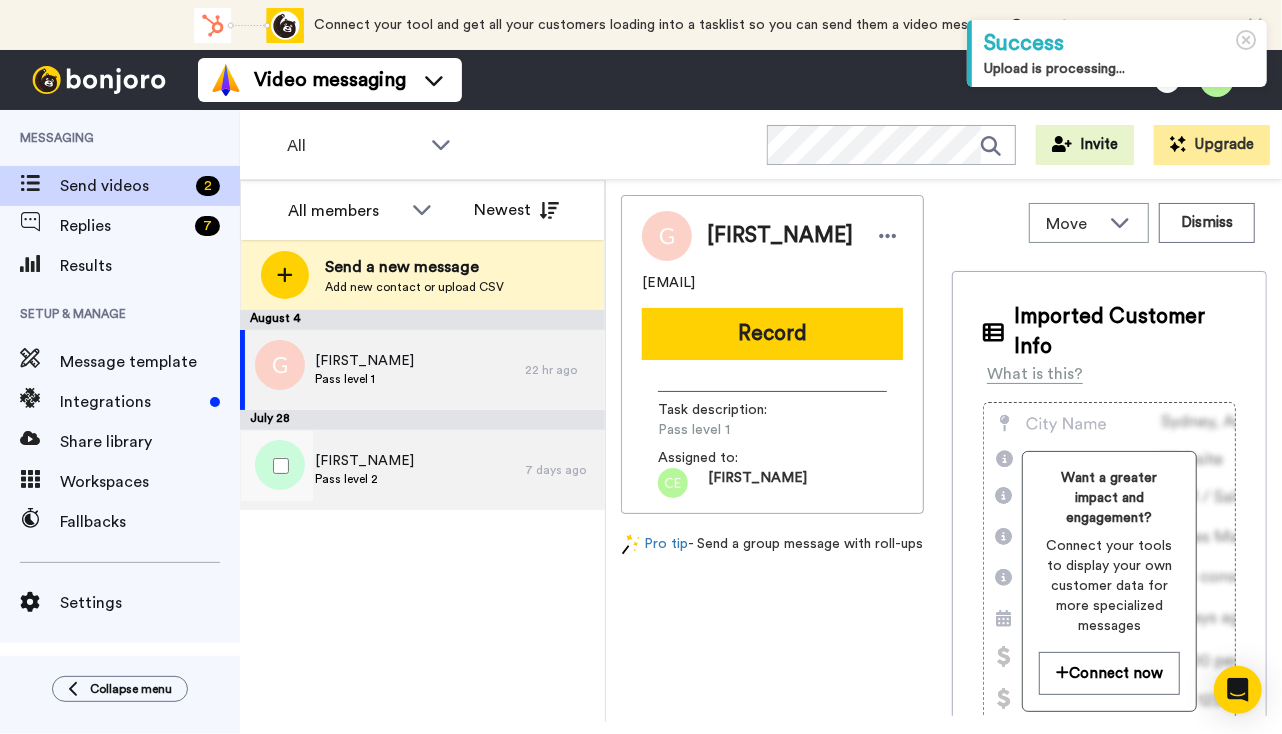 click on "[FIRST_NAME] [LAST_NAME] Pass level 2" at bounding box center [382, 470] 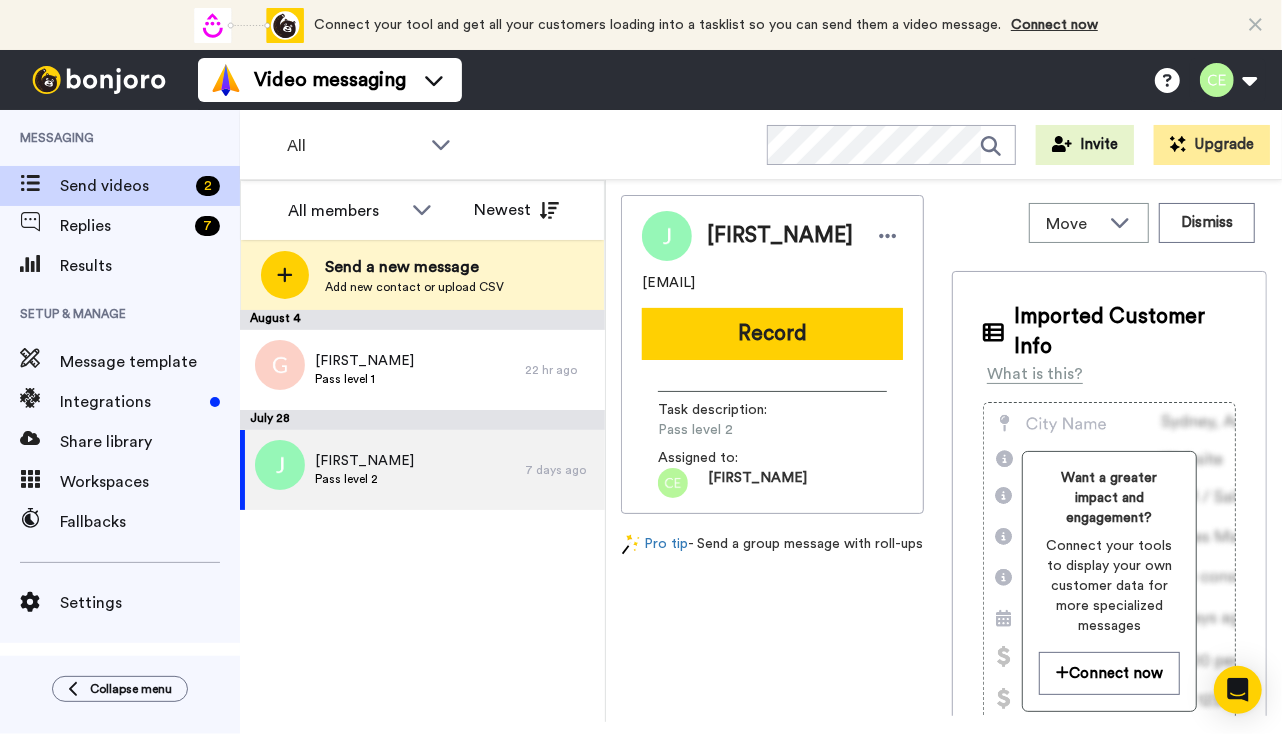 drag, startPoint x: 776, startPoint y: 280, endPoint x: 636, endPoint y: 272, distance: 140.22838 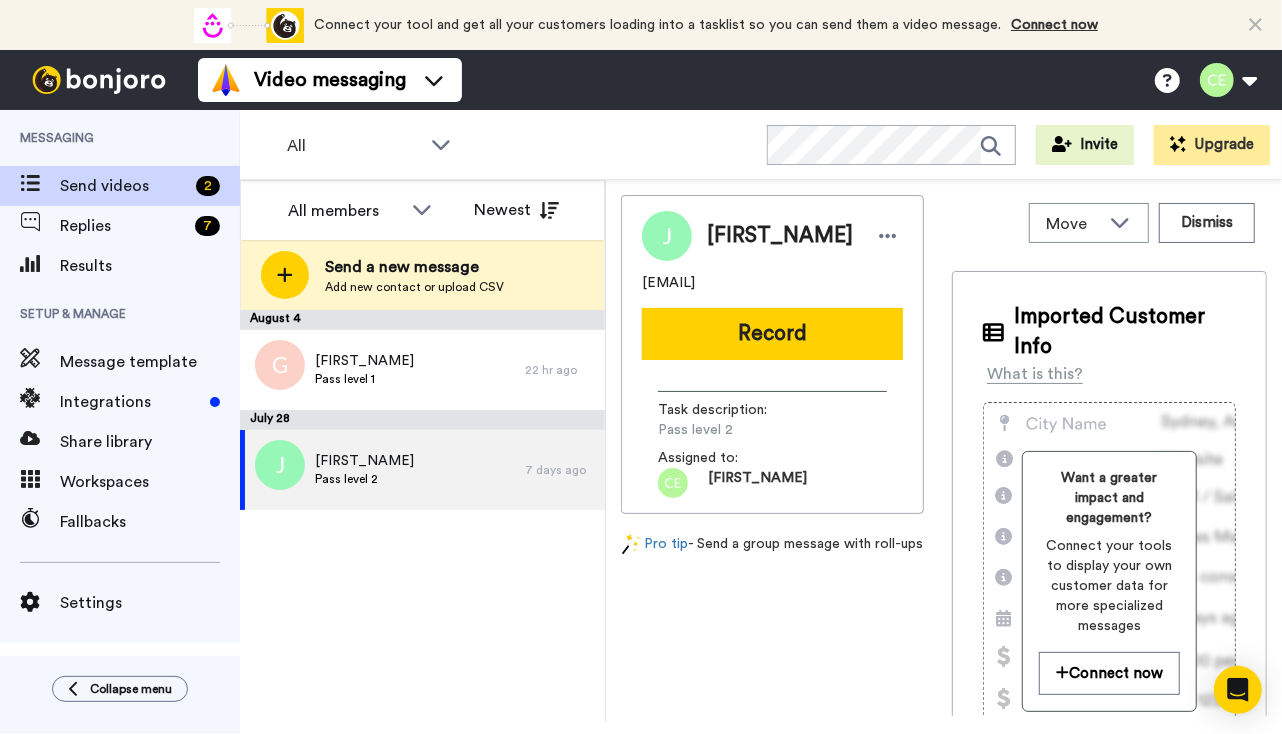 copy on "[EMAIL]" 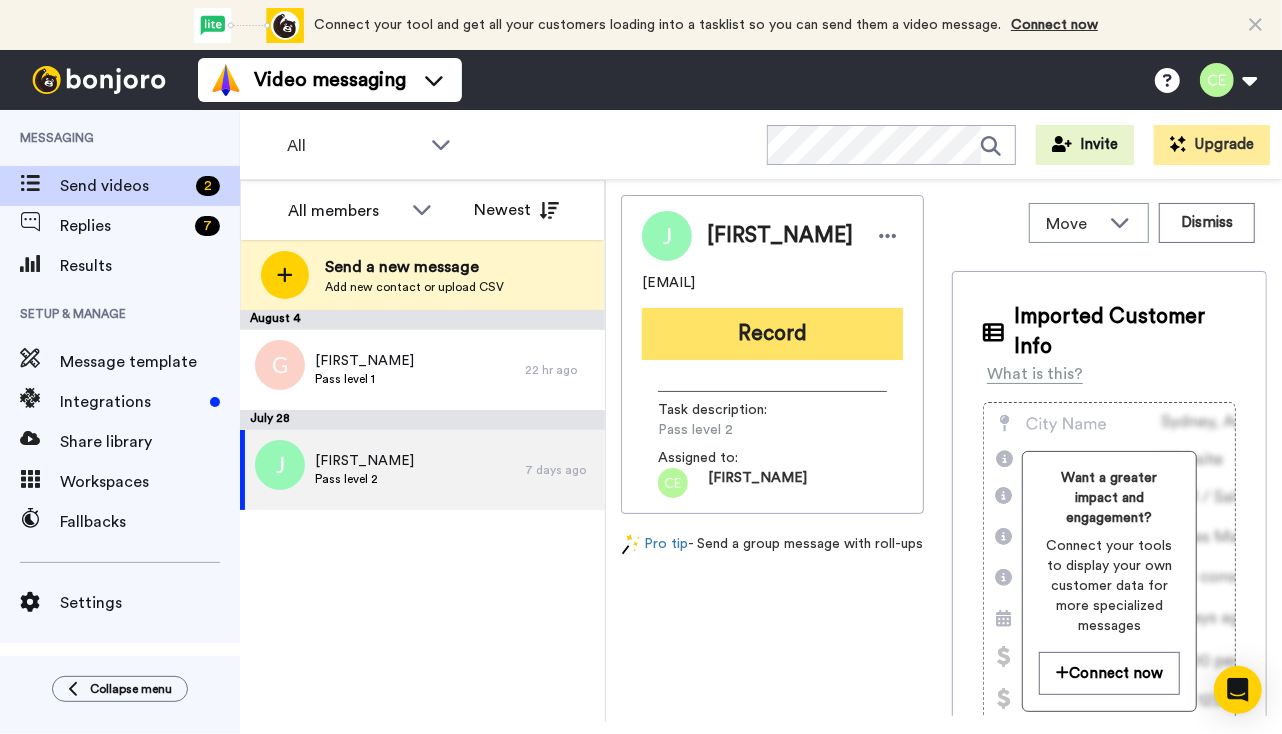 click on "Record" at bounding box center (772, 334) 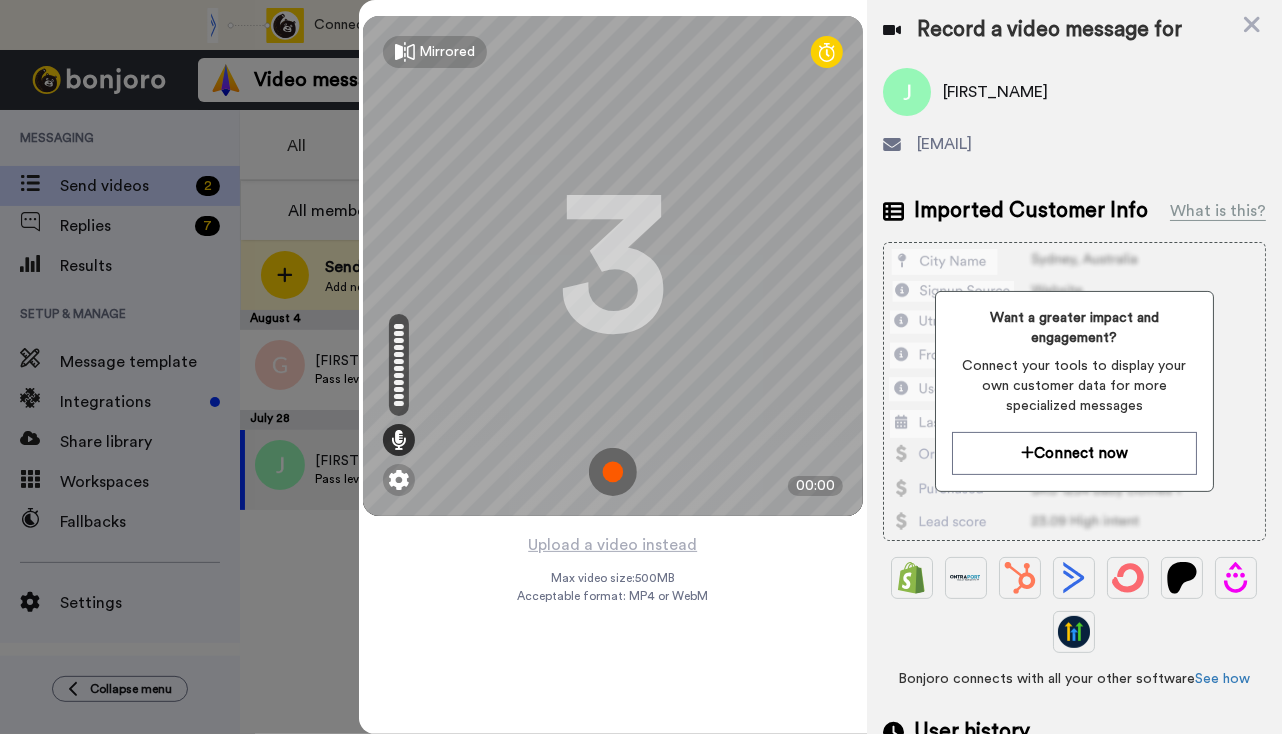 click at bounding box center (613, 472) 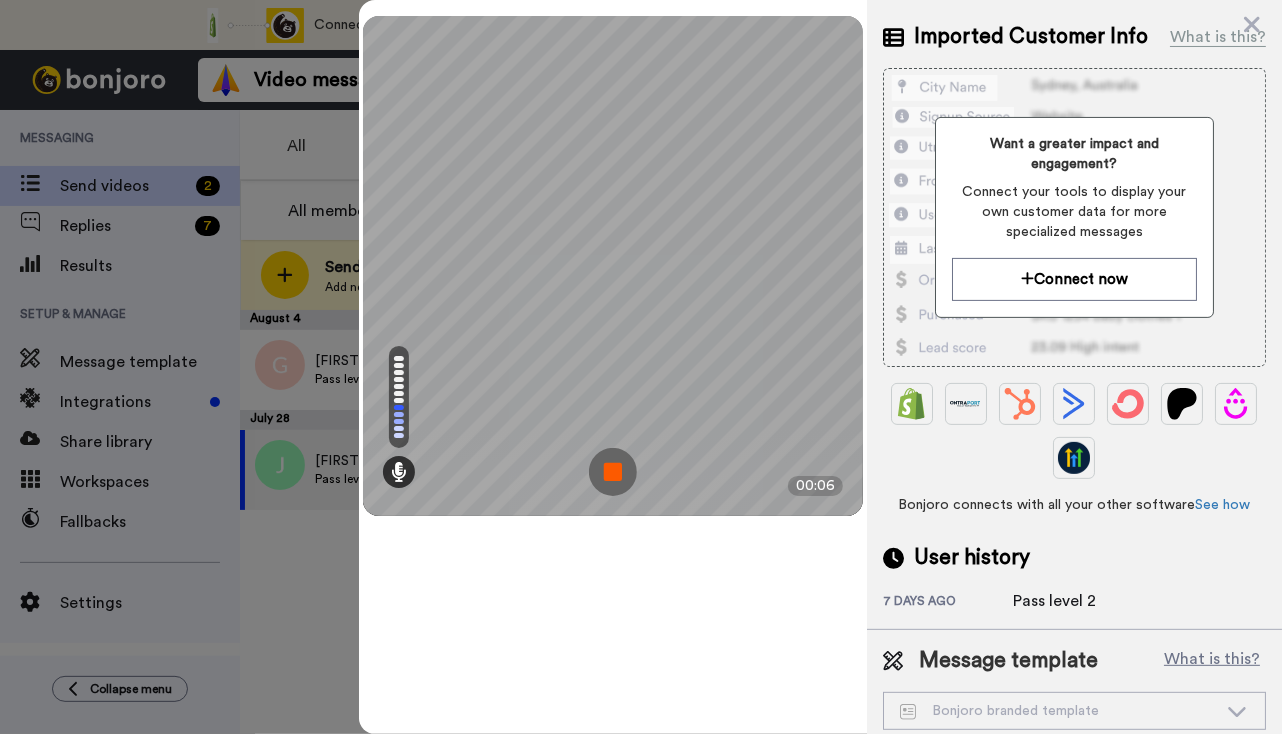 scroll, scrollTop: 193, scrollLeft: 0, axis: vertical 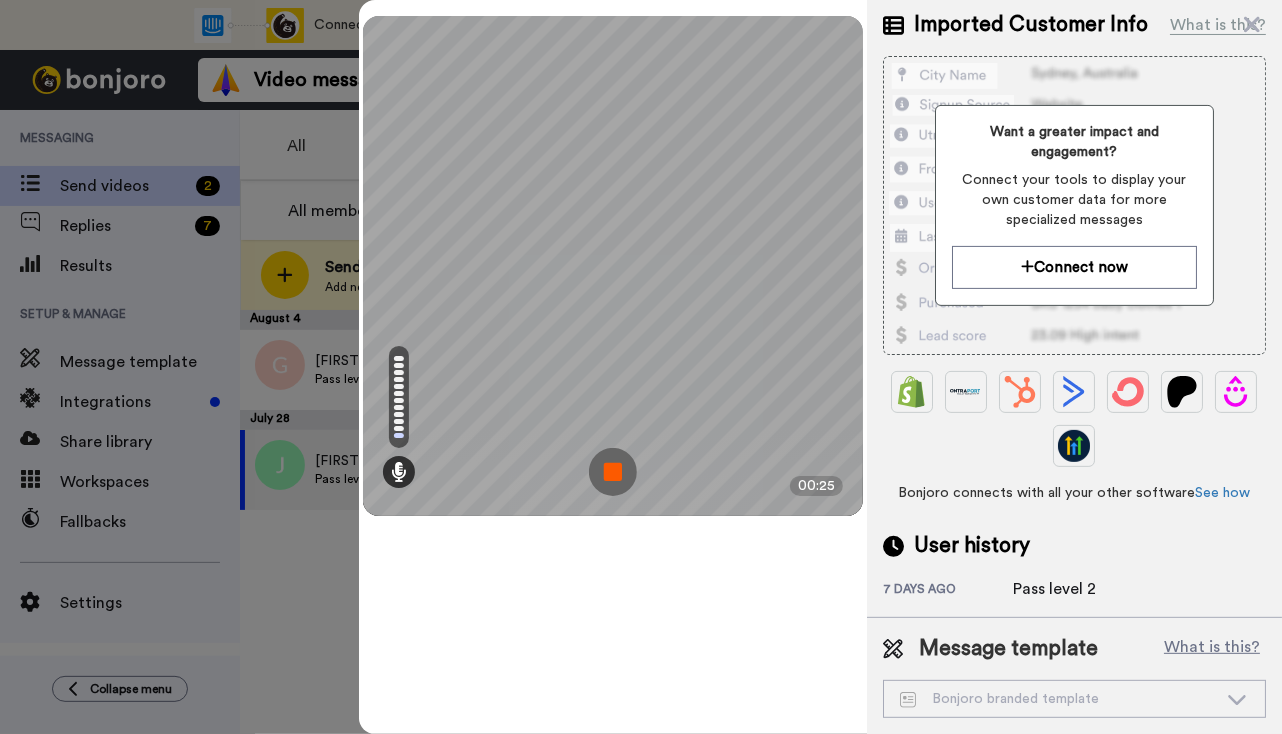 click at bounding box center [613, 472] 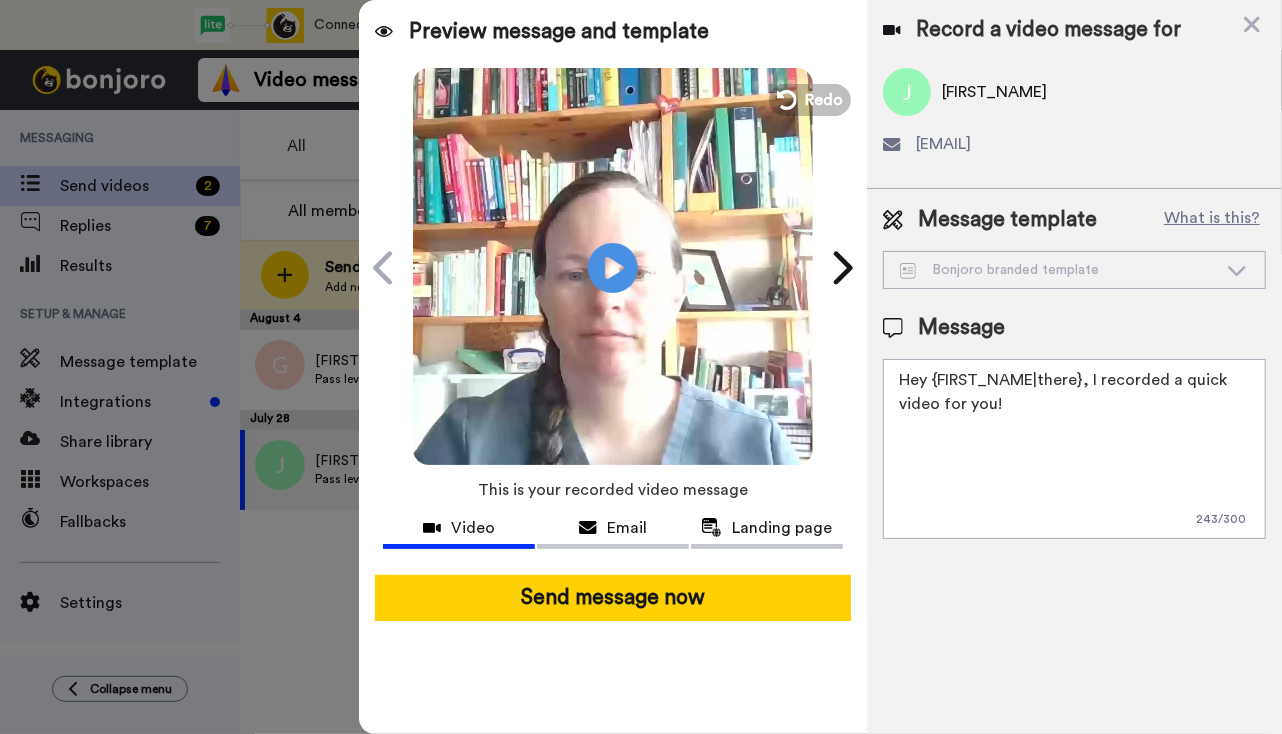 scroll, scrollTop: 0, scrollLeft: 0, axis: both 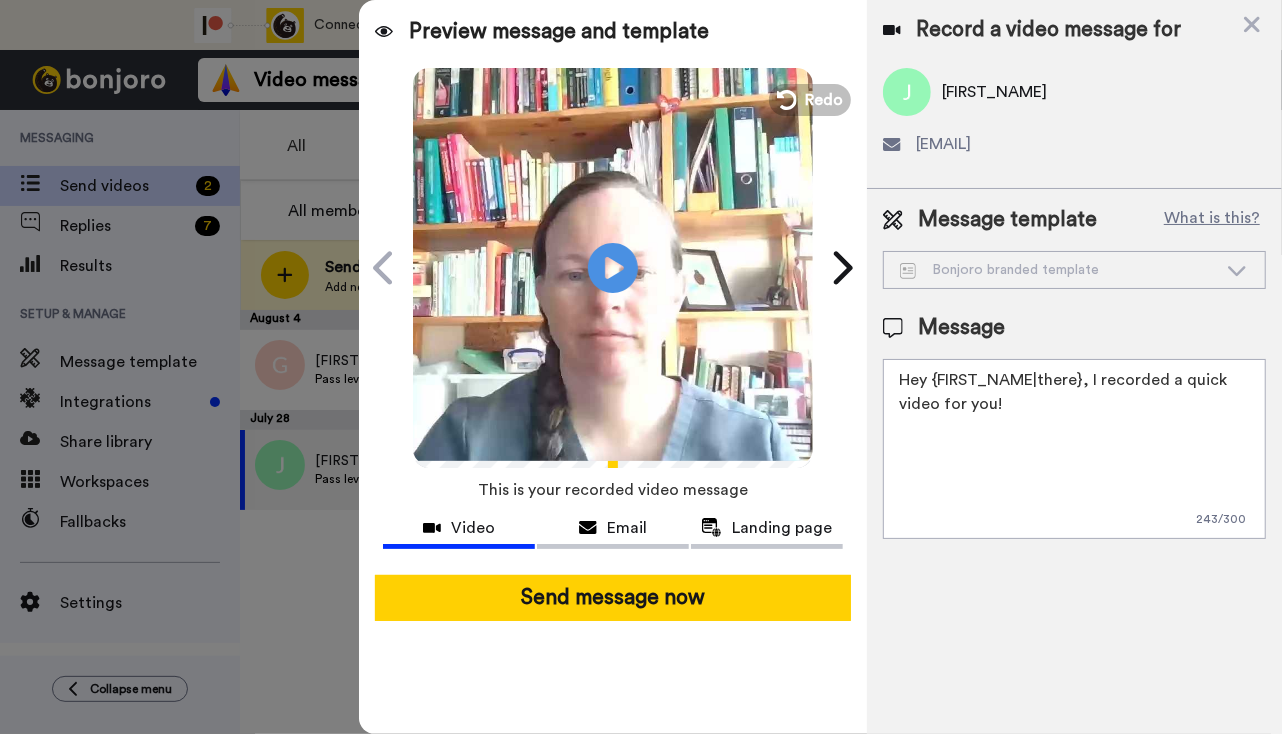 click on "Hey {first_name|there}, I recorded a quick video for you!" at bounding box center [1074, 449] 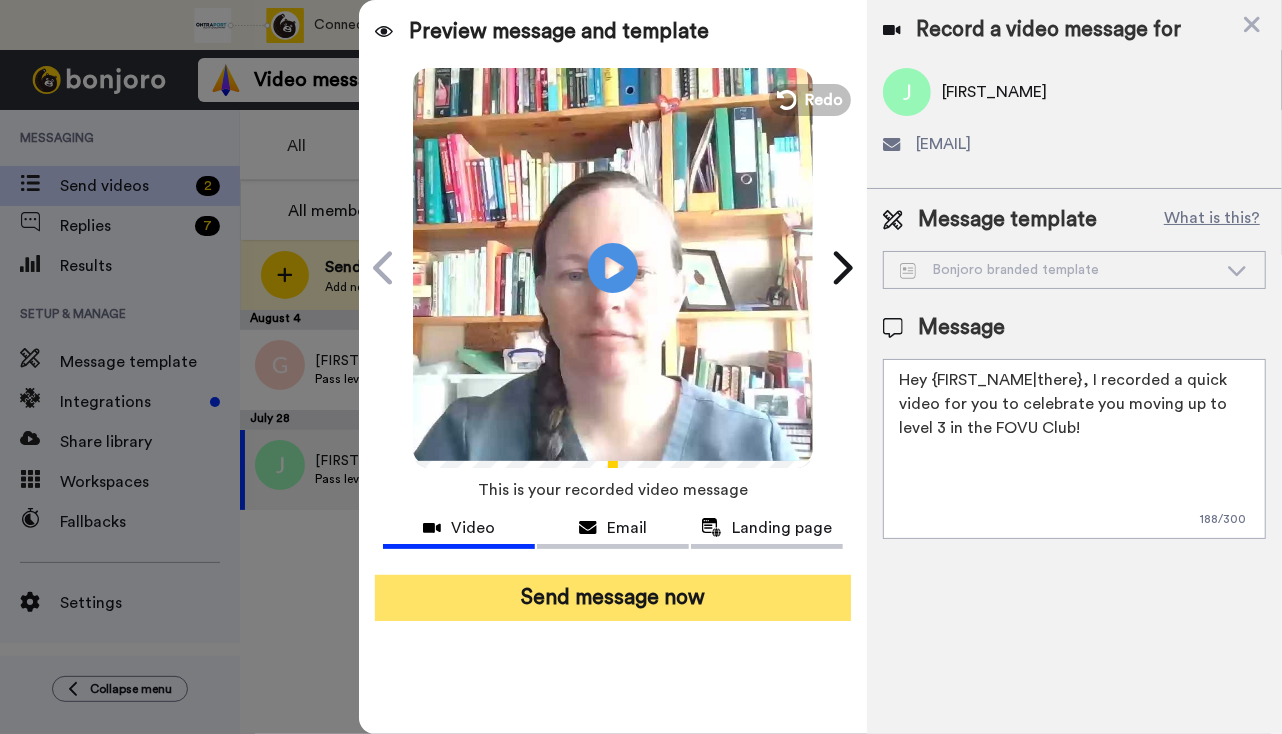 type on "Hey {first_name|there}, I recorded a quick video for you to celebrate you moving up to level 3 in the FOVU Club!" 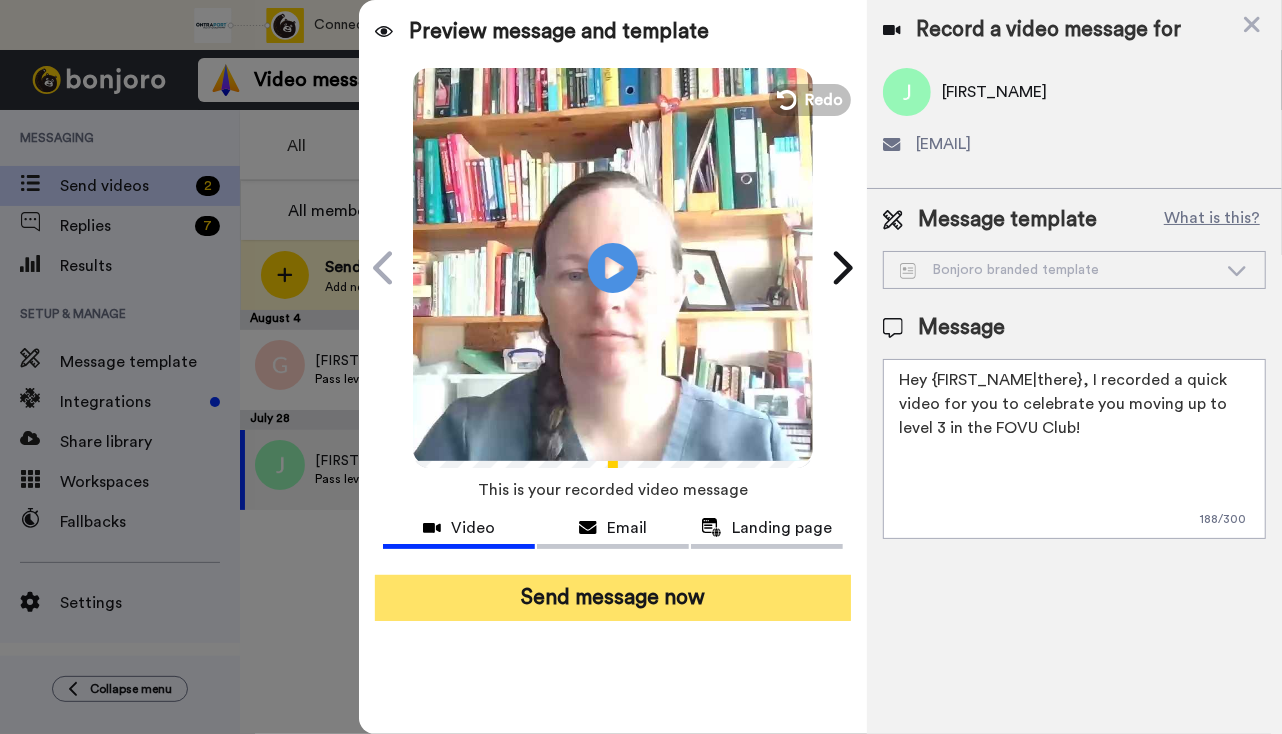 click on "Send message now" at bounding box center [613, 598] 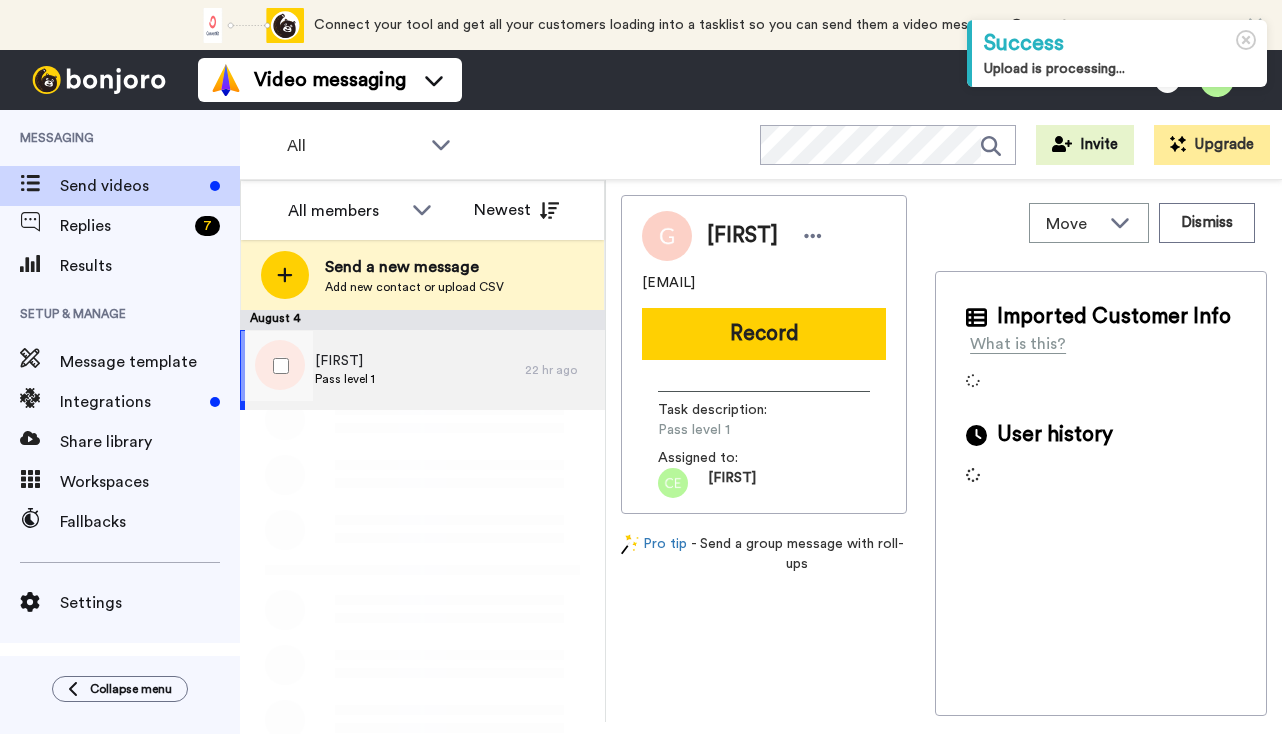 scroll, scrollTop: 0, scrollLeft: 0, axis: both 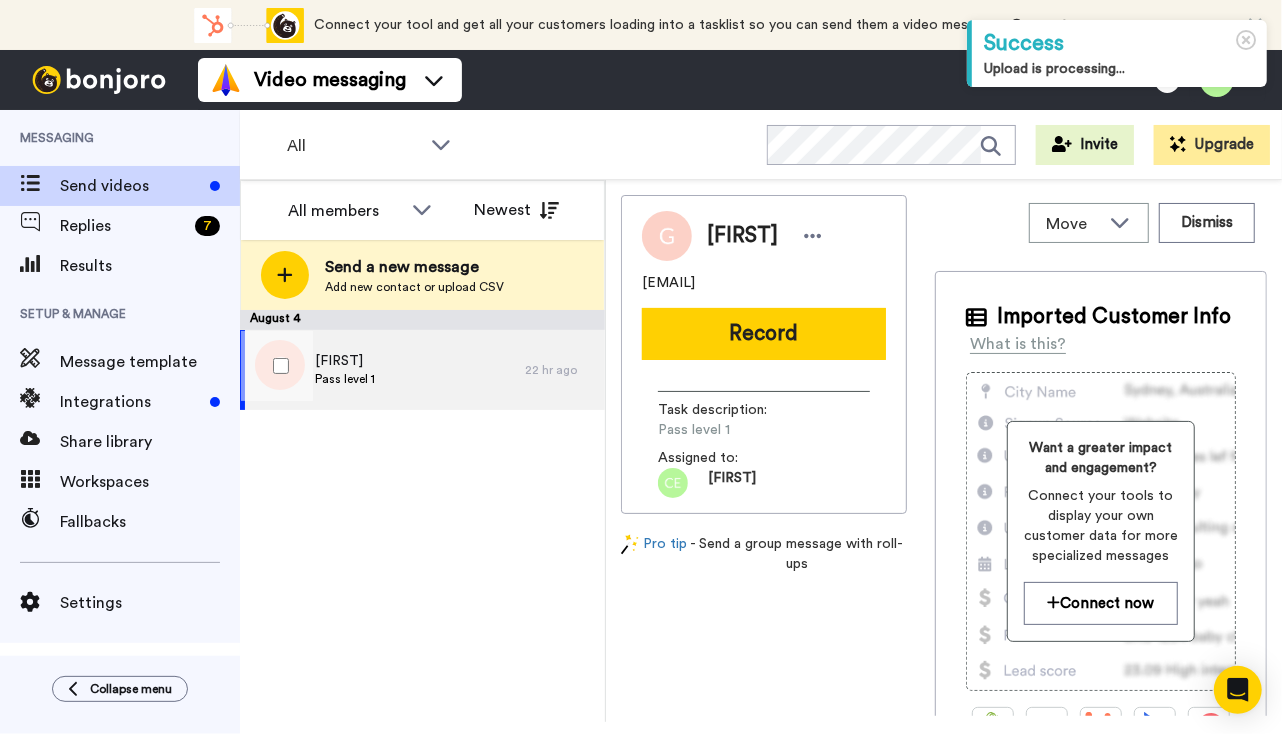 click on "[FIRST] Pass level 1" at bounding box center [382, 370] 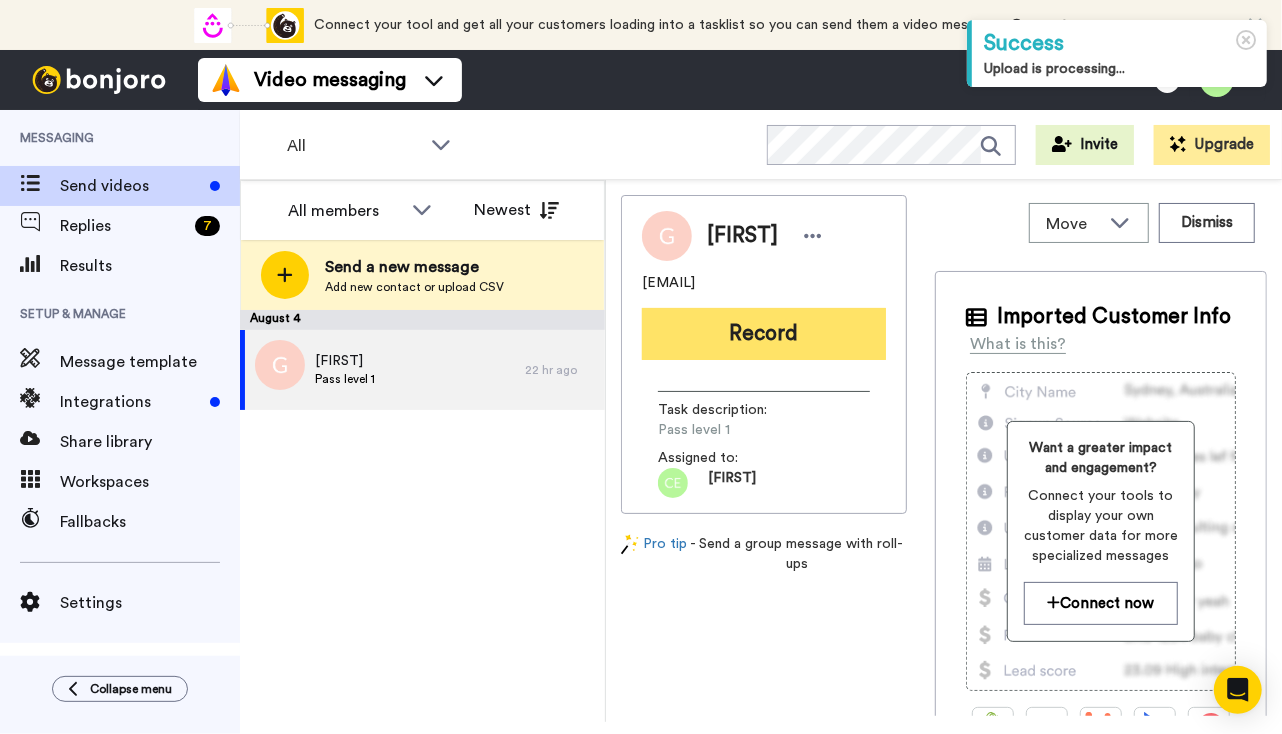 click on "Record" at bounding box center (764, 334) 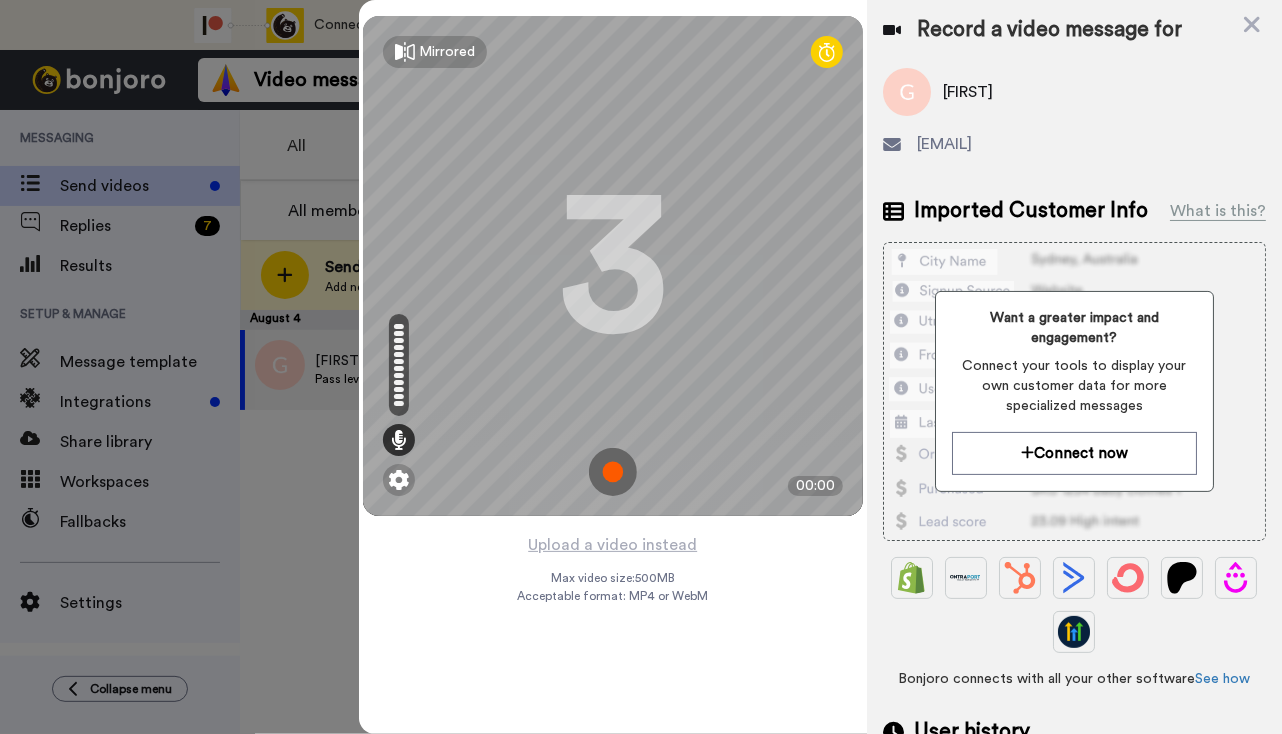 click at bounding box center [613, 472] 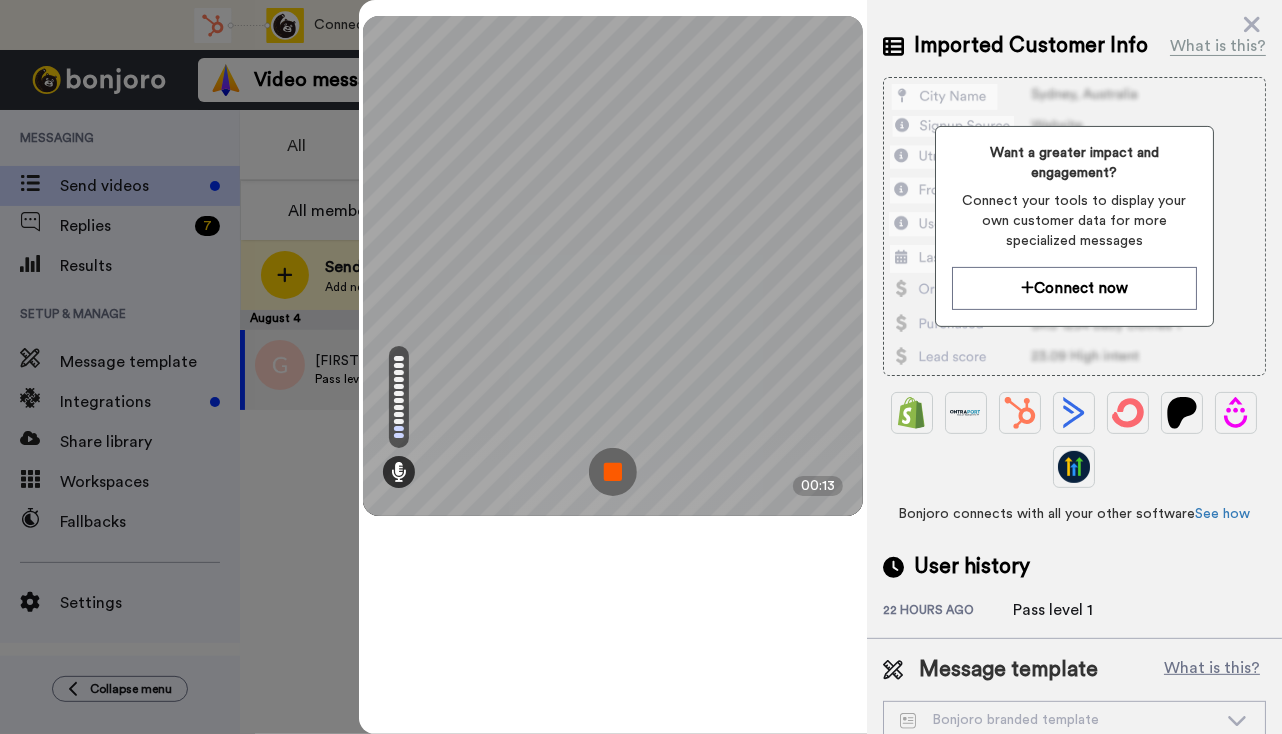 scroll, scrollTop: 193, scrollLeft: 0, axis: vertical 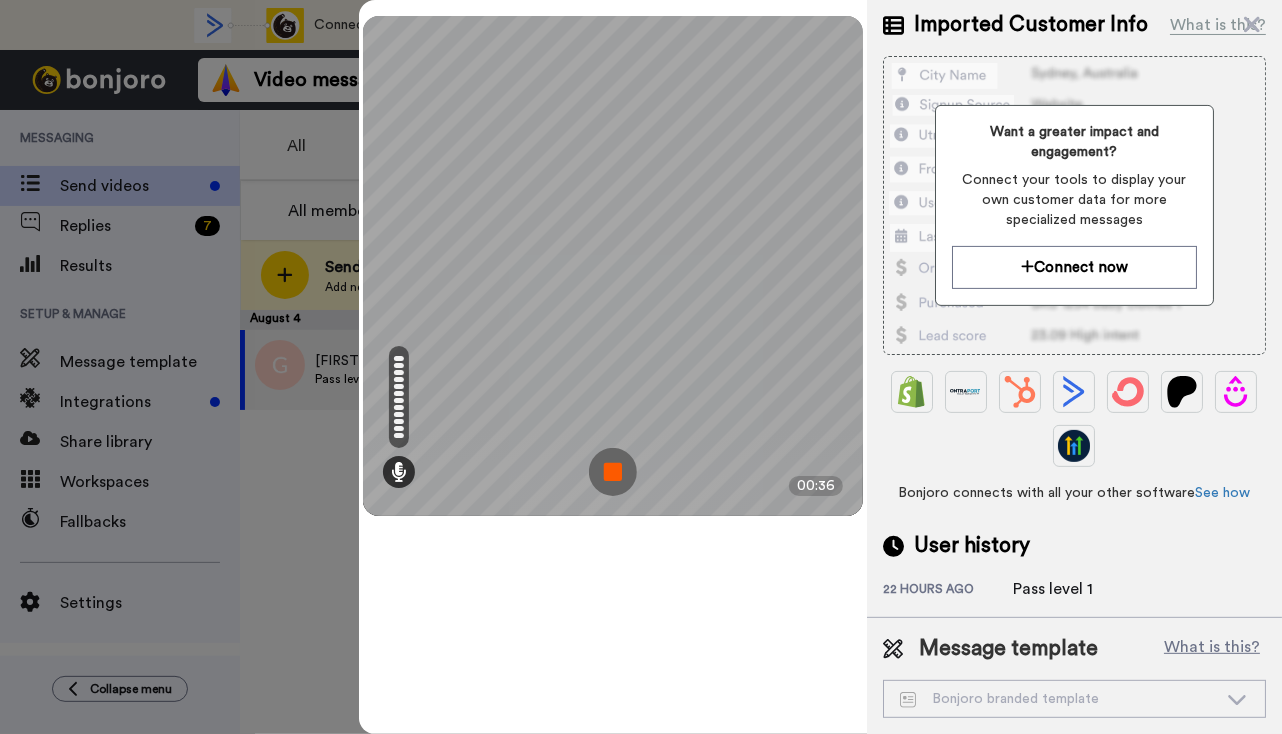 click at bounding box center [613, 472] 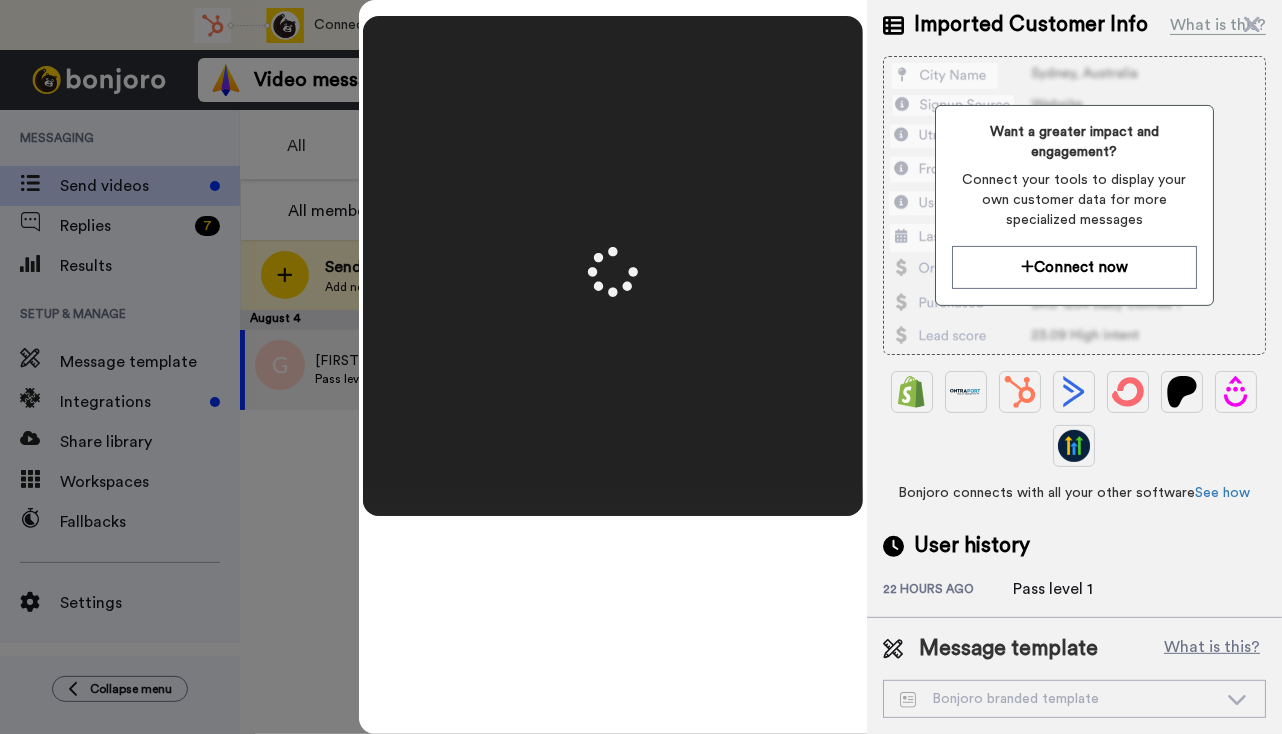 scroll, scrollTop: 0, scrollLeft: 0, axis: both 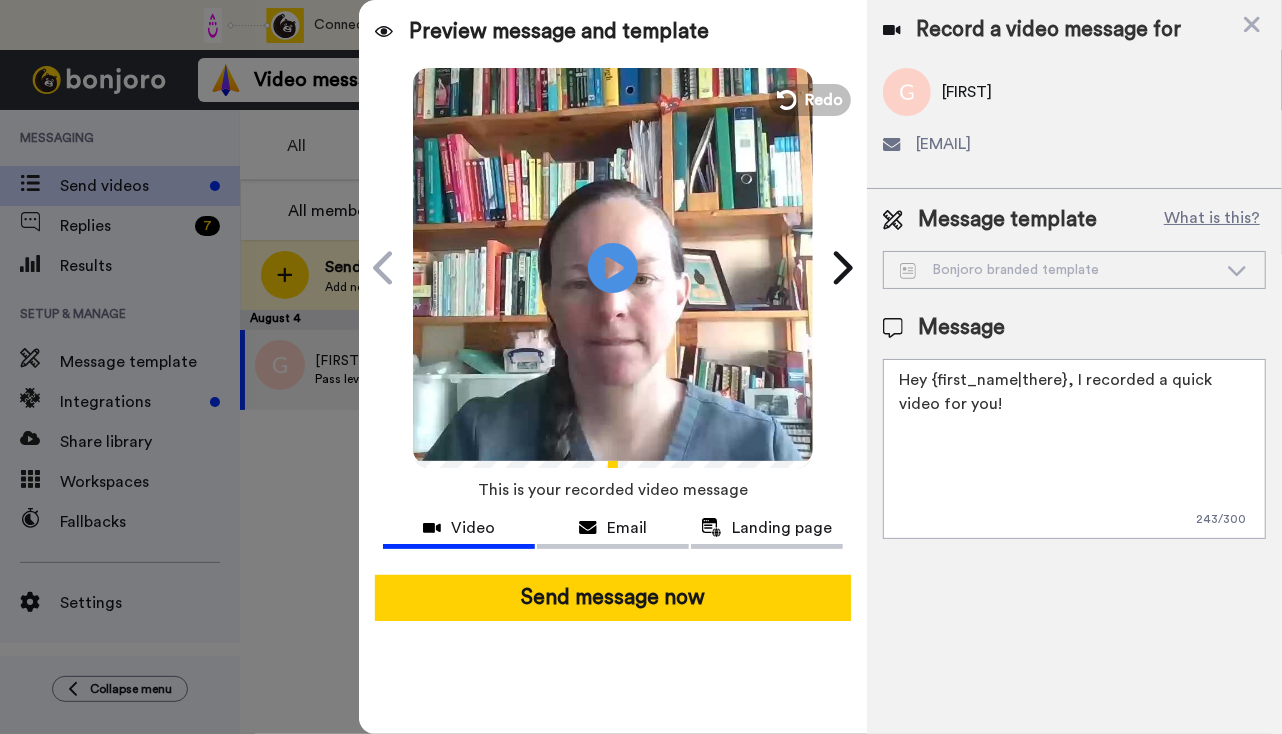 click on "Hey {first_name|there}, I recorded a quick video for you!" at bounding box center (1074, 449) 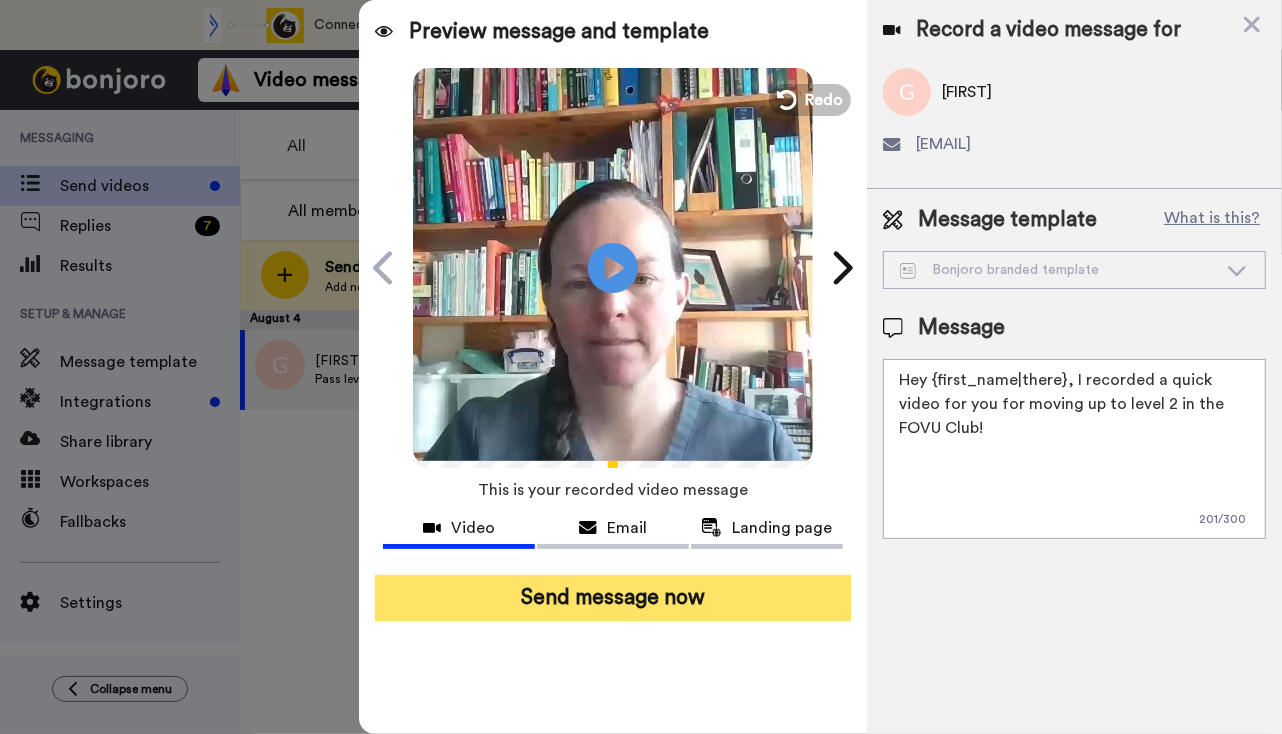 type on "Hey {first_name|there}, I recorded a quick video for you for moving up to level 2 in the FOVU Club!" 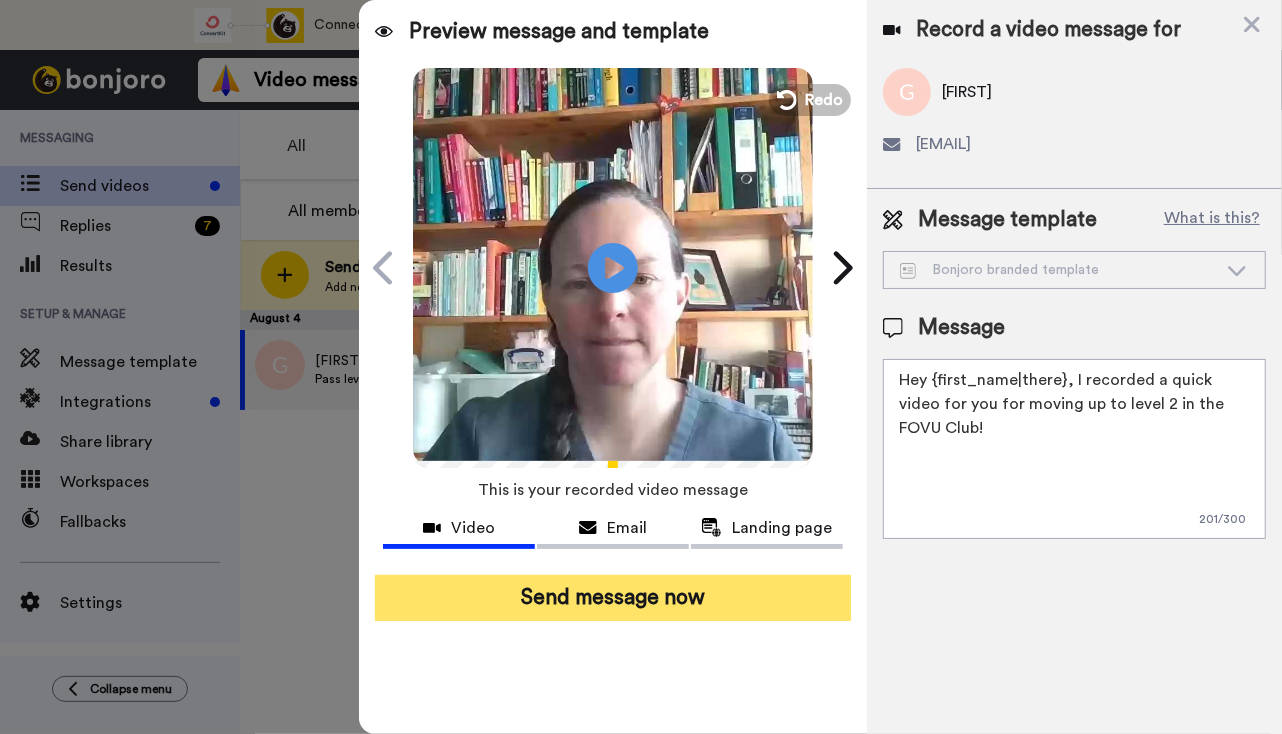 click on "Send message now" at bounding box center (613, 598) 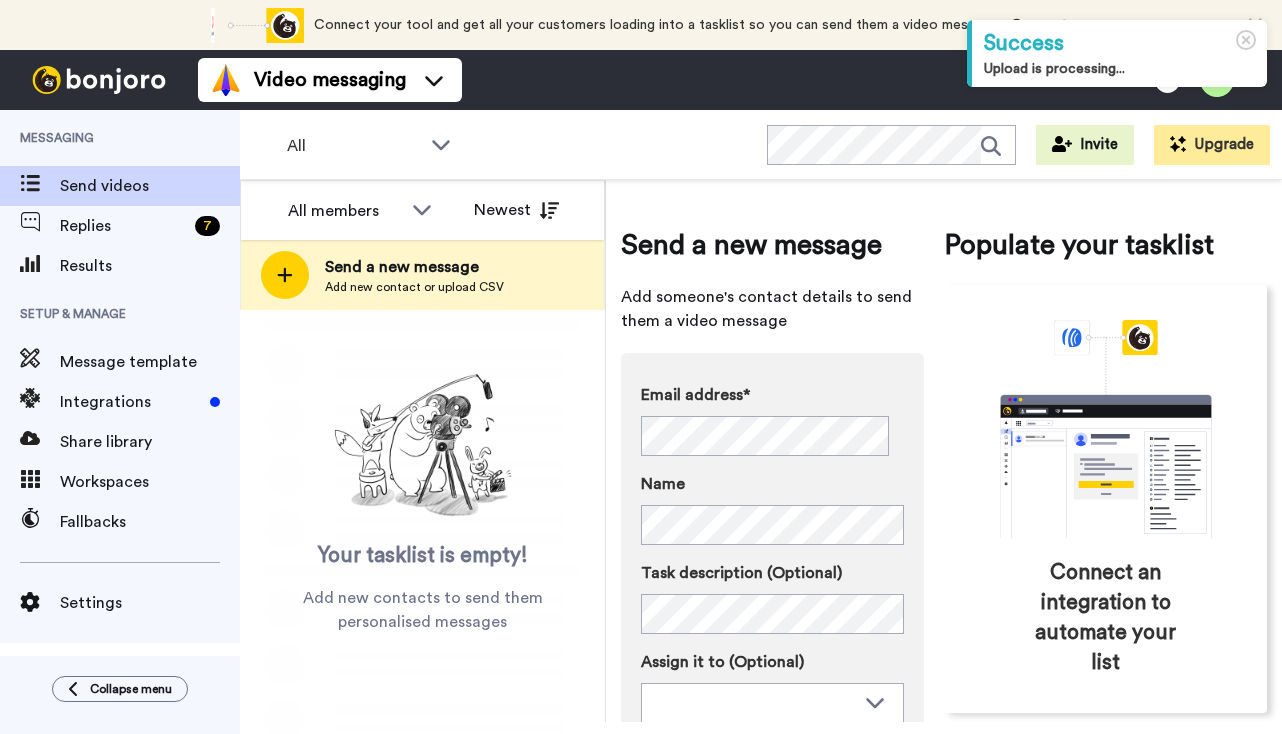 scroll, scrollTop: 0, scrollLeft: 0, axis: both 